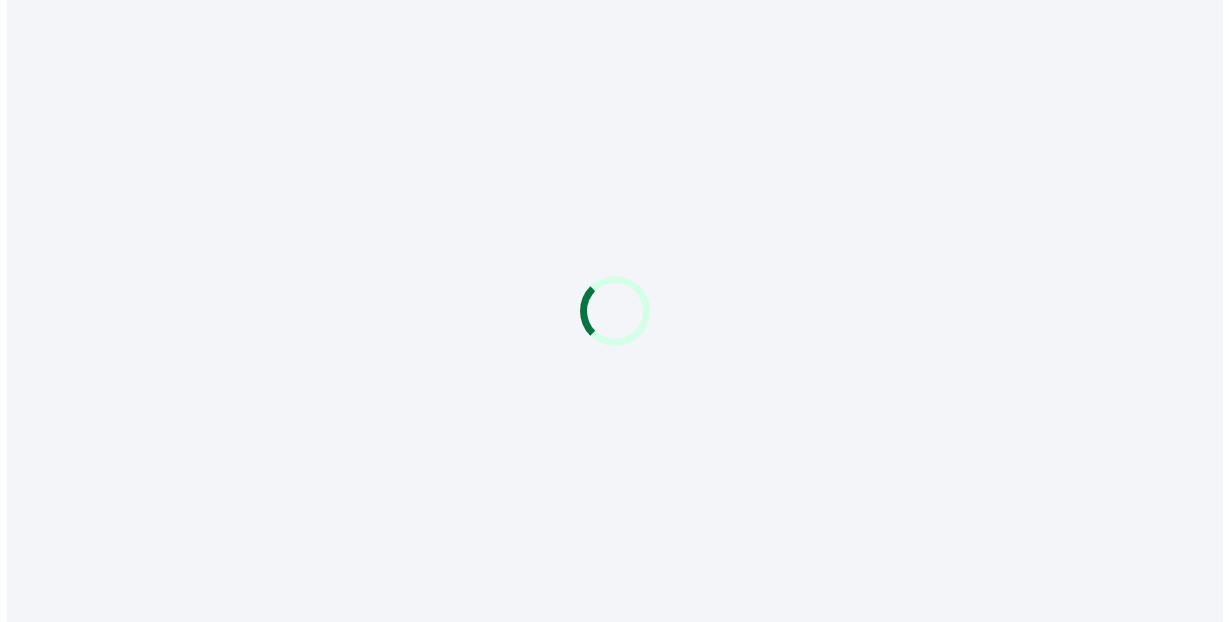 scroll, scrollTop: 0, scrollLeft: 0, axis: both 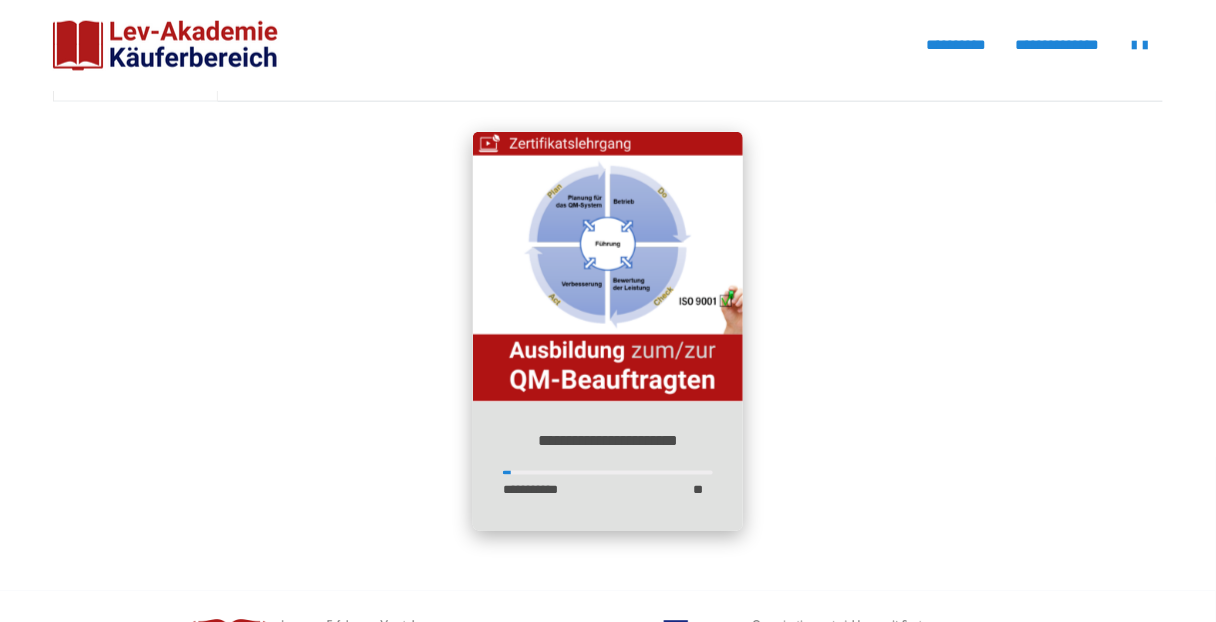 click at bounding box center [608, 267] 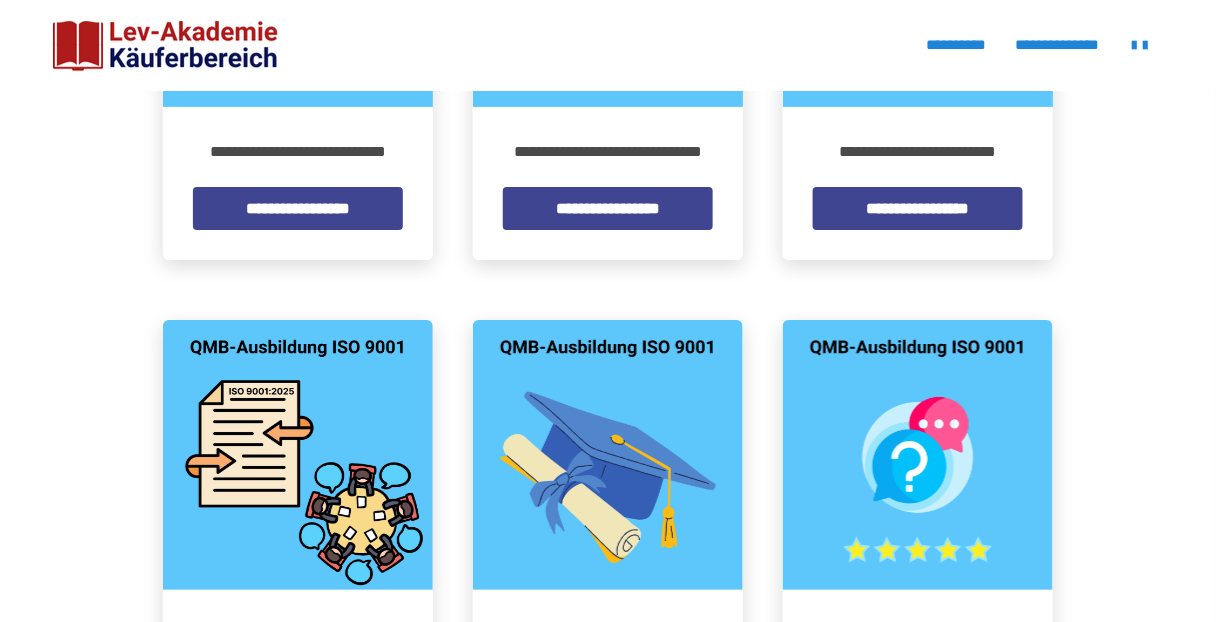 scroll, scrollTop: 1827, scrollLeft: 0, axis: vertical 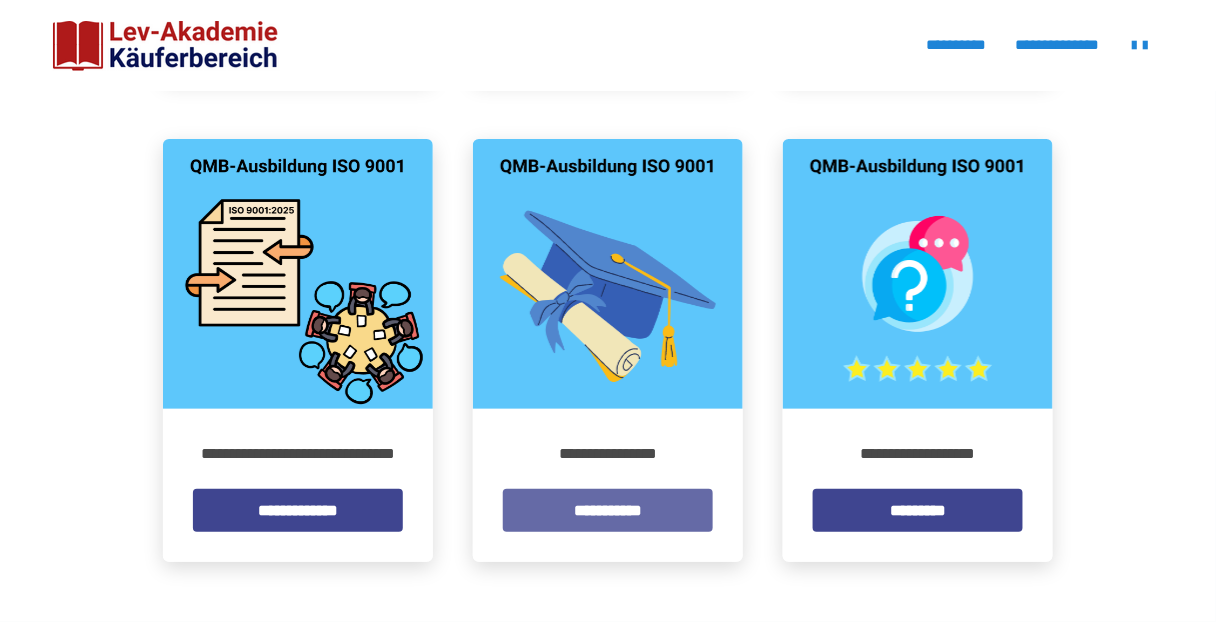 click on "**********" at bounding box center (608, 510) 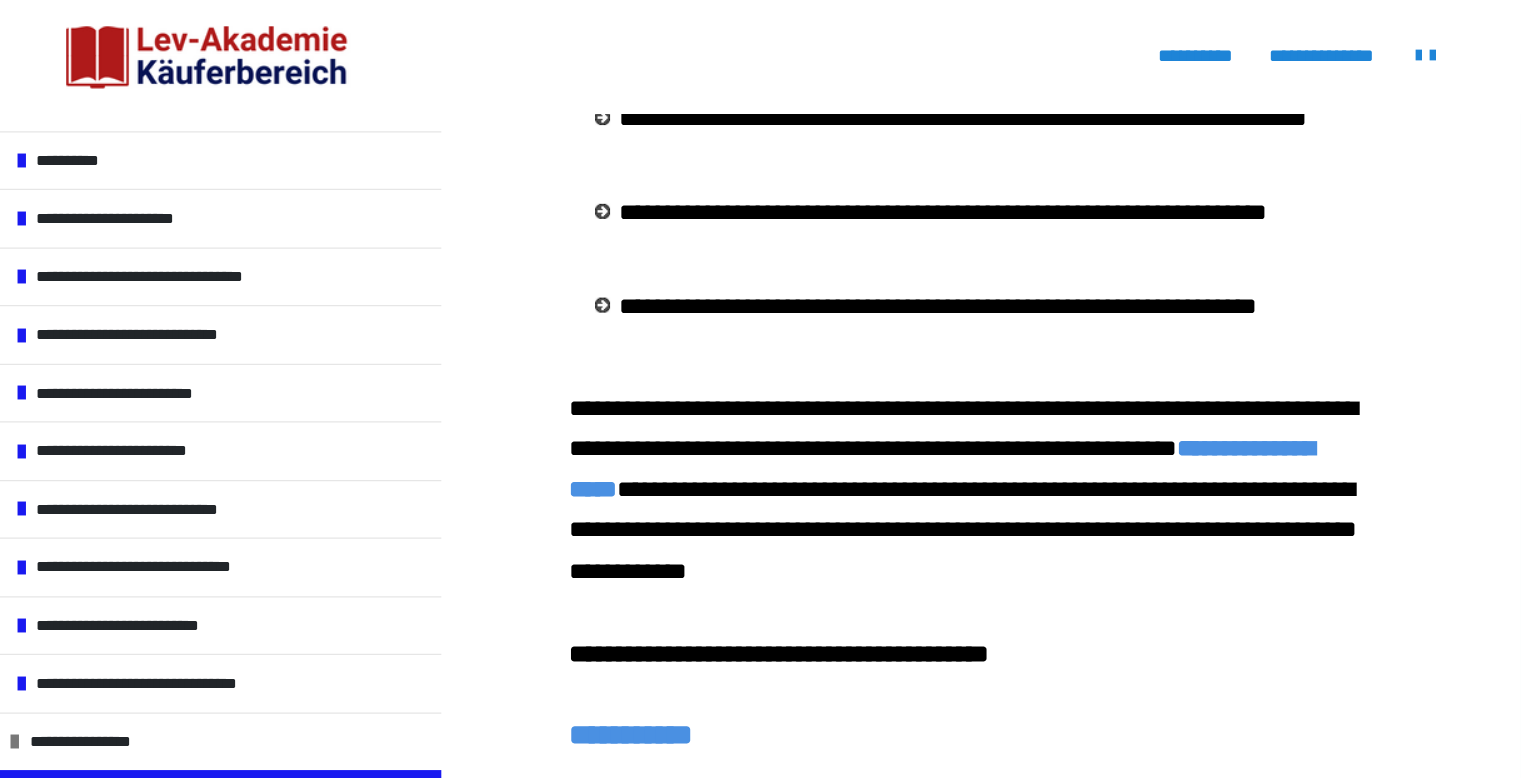 scroll, scrollTop: 560, scrollLeft: 0, axis: vertical 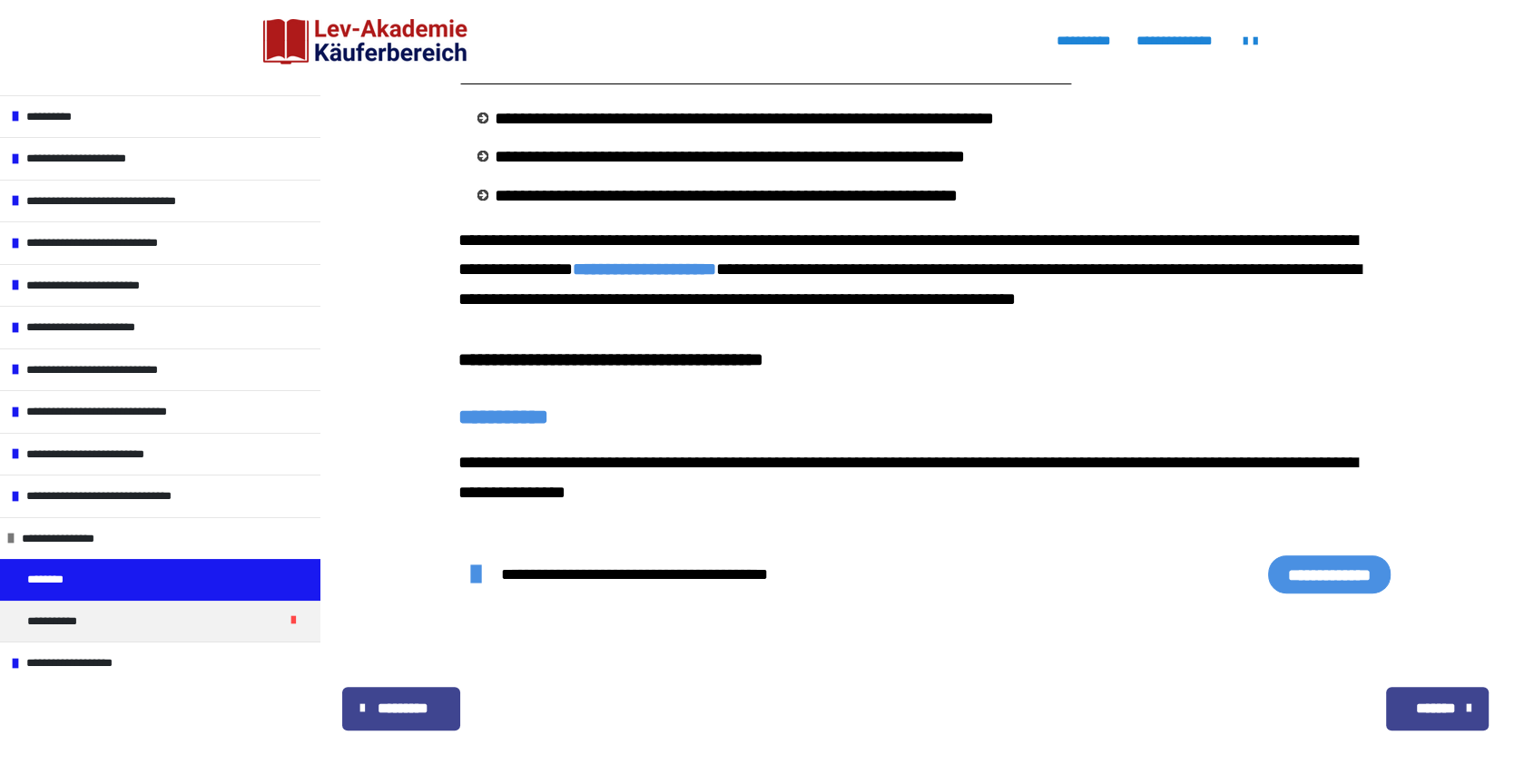 drag, startPoint x: 1028, startPoint y: 5, endPoint x: 1065, endPoint y: 354, distance: 350.9558 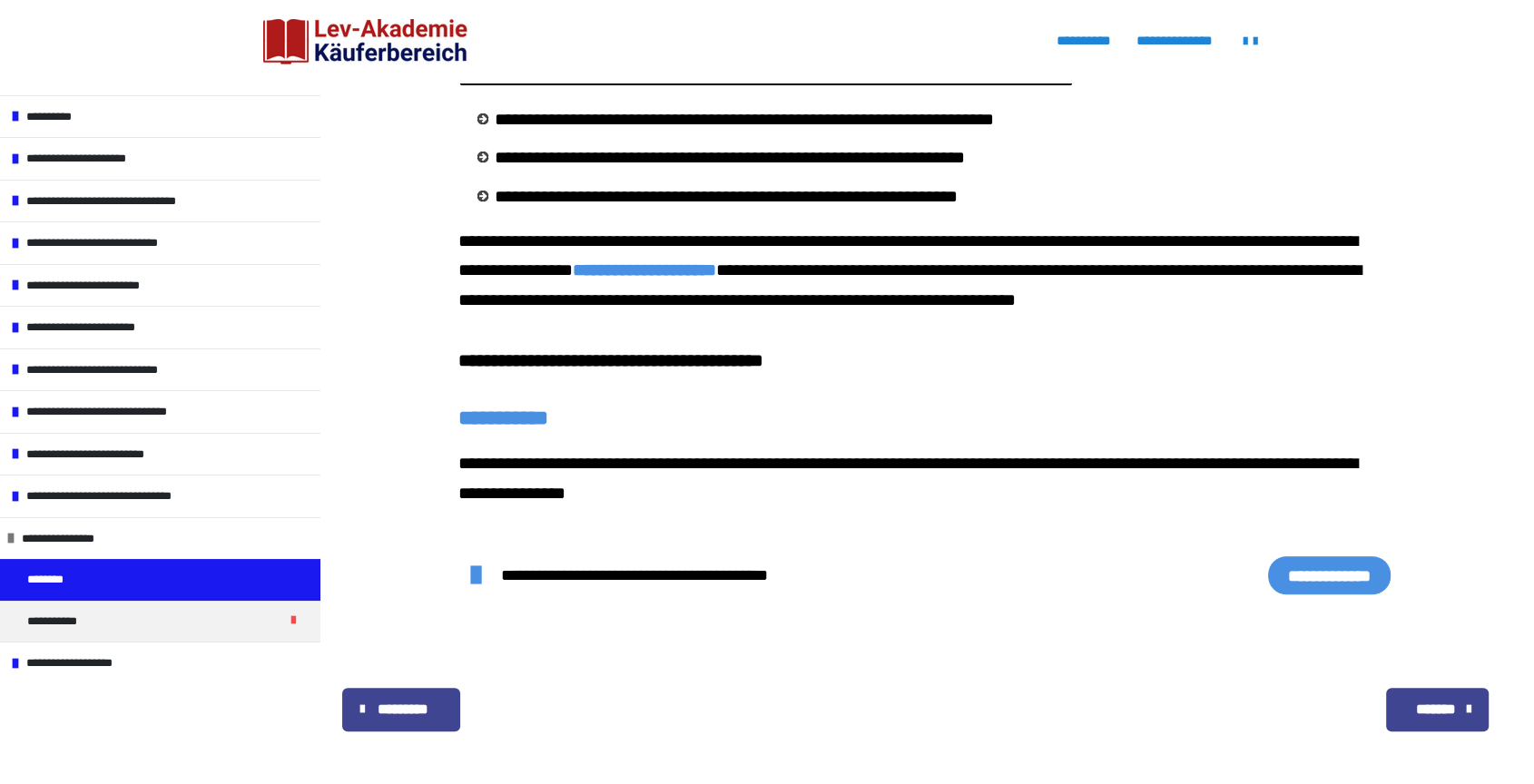 scroll, scrollTop: 415, scrollLeft: 0, axis: vertical 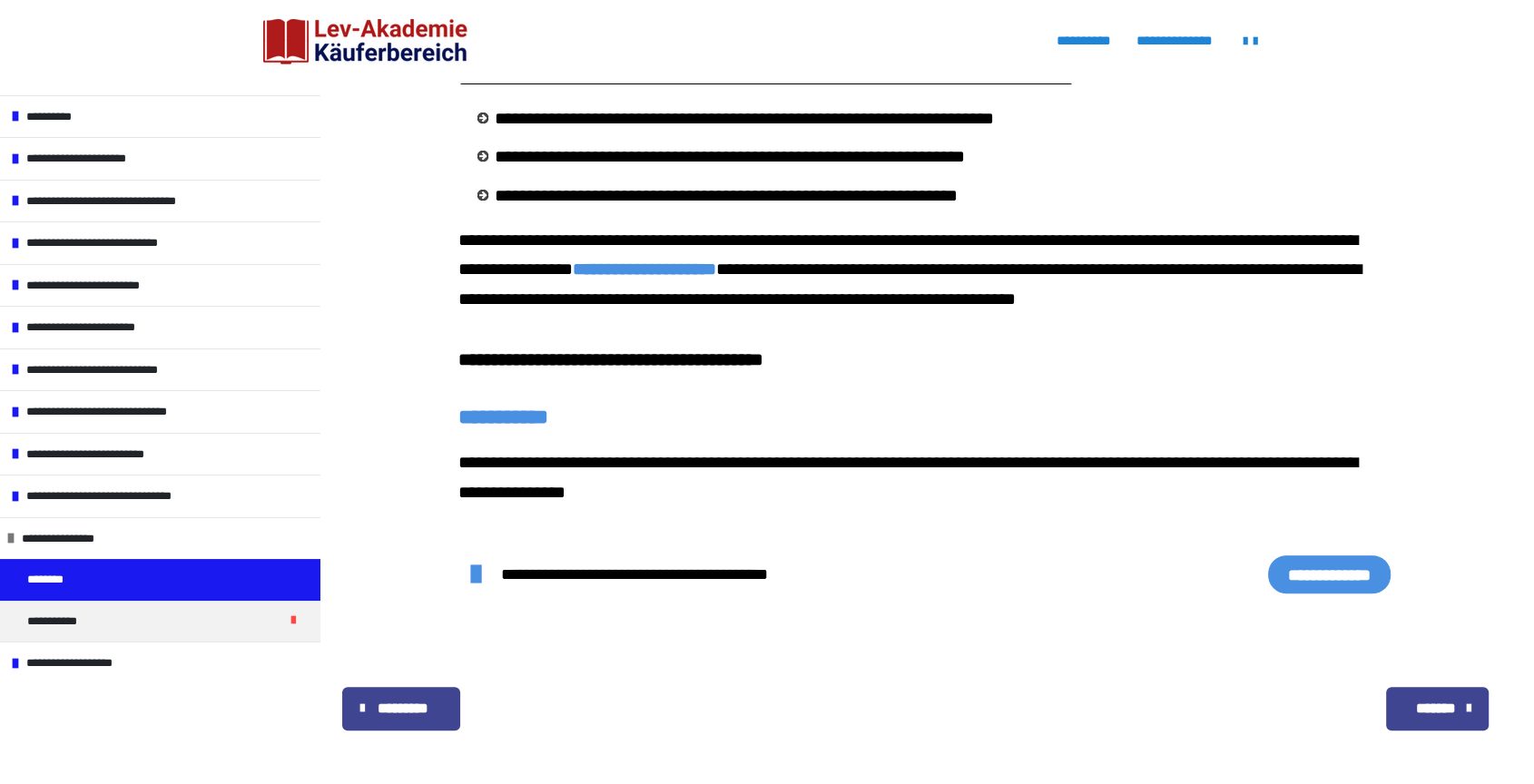 click on "*******" at bounding box center [1435, 709] 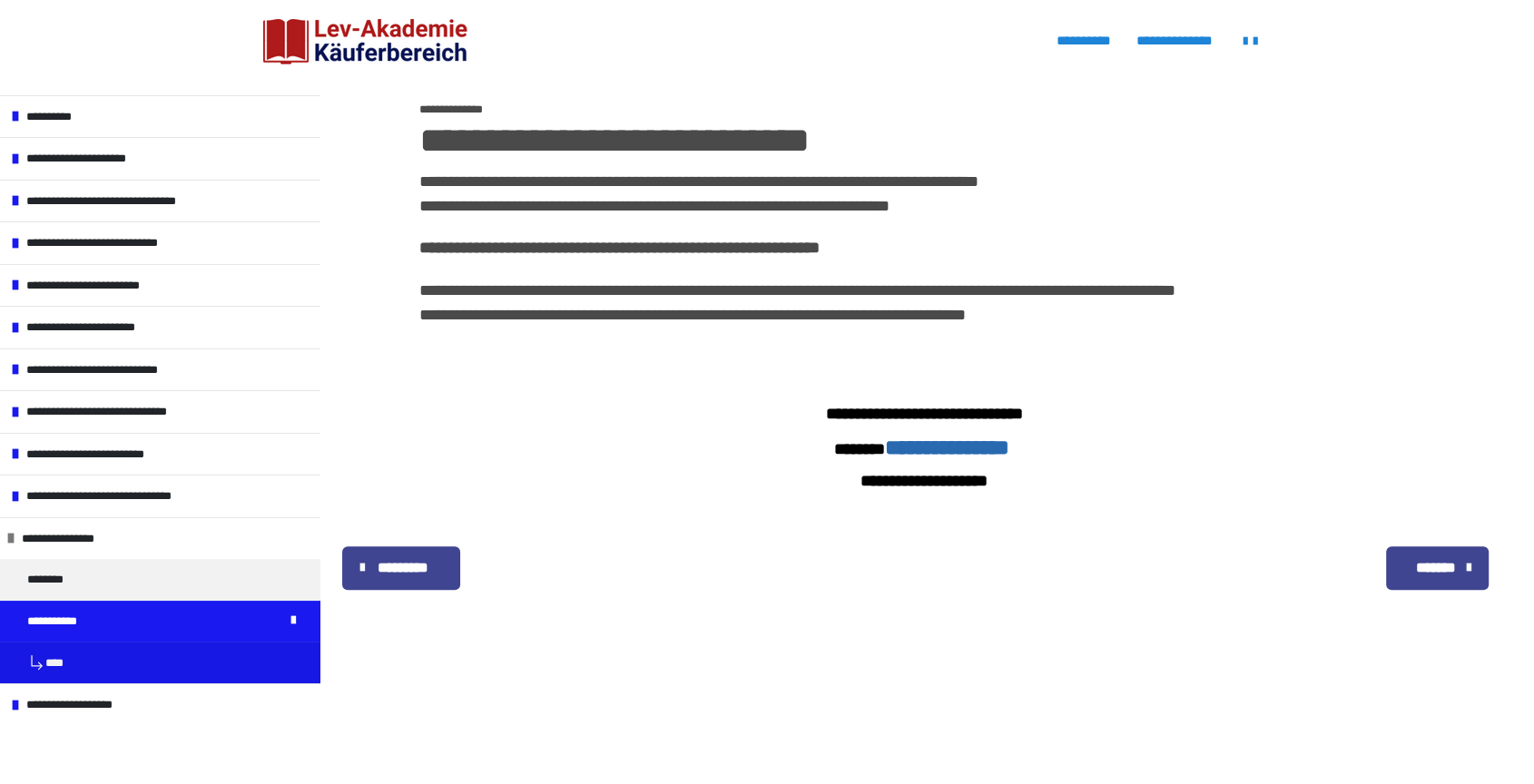 scroll, scrollTop: 391, scrollLeft: 0, axis: vertical 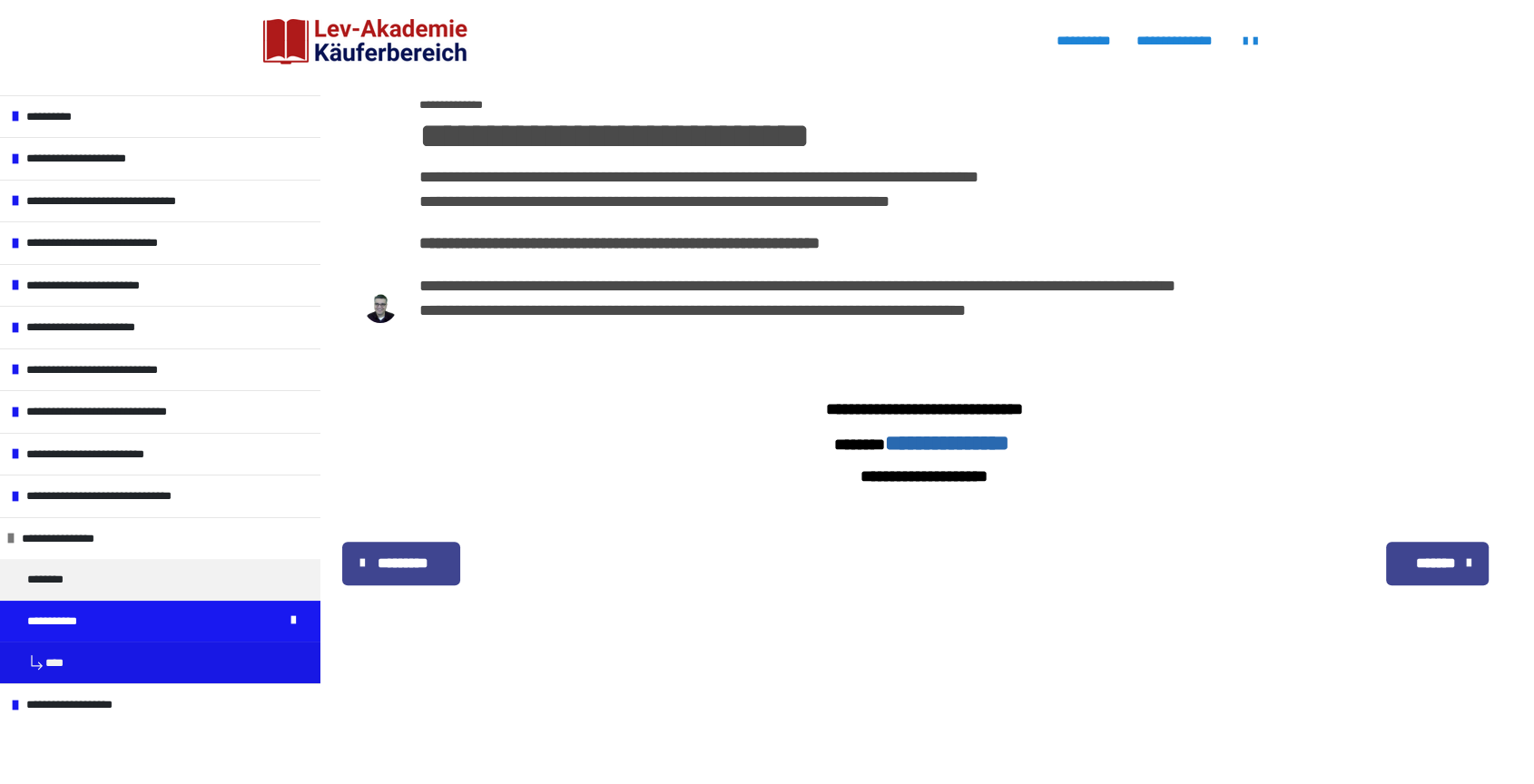 click on "*******" at bounding box center (1435, 564) 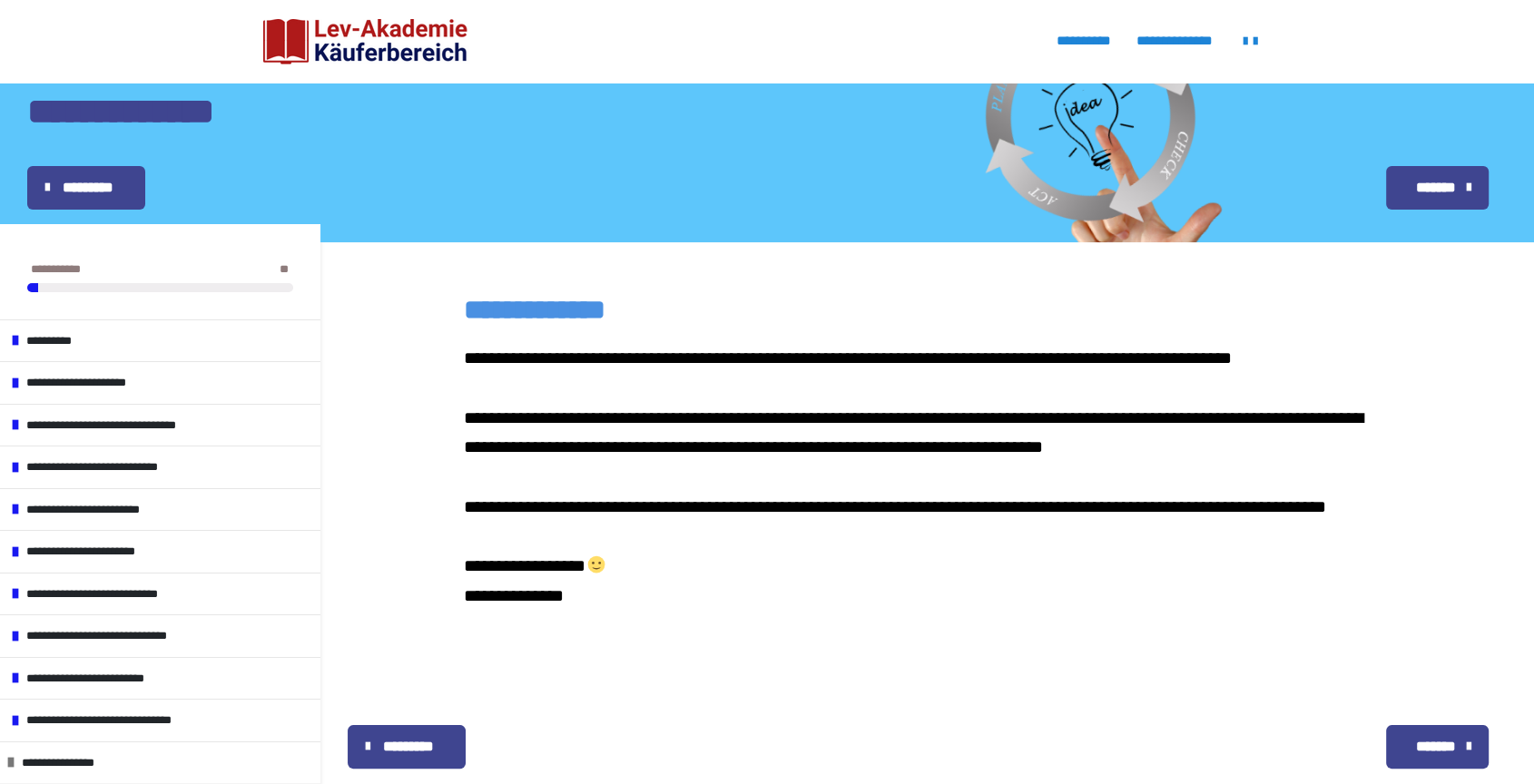 scroll, scrollTop: 302, scrollLeft: 0, axis: vertical 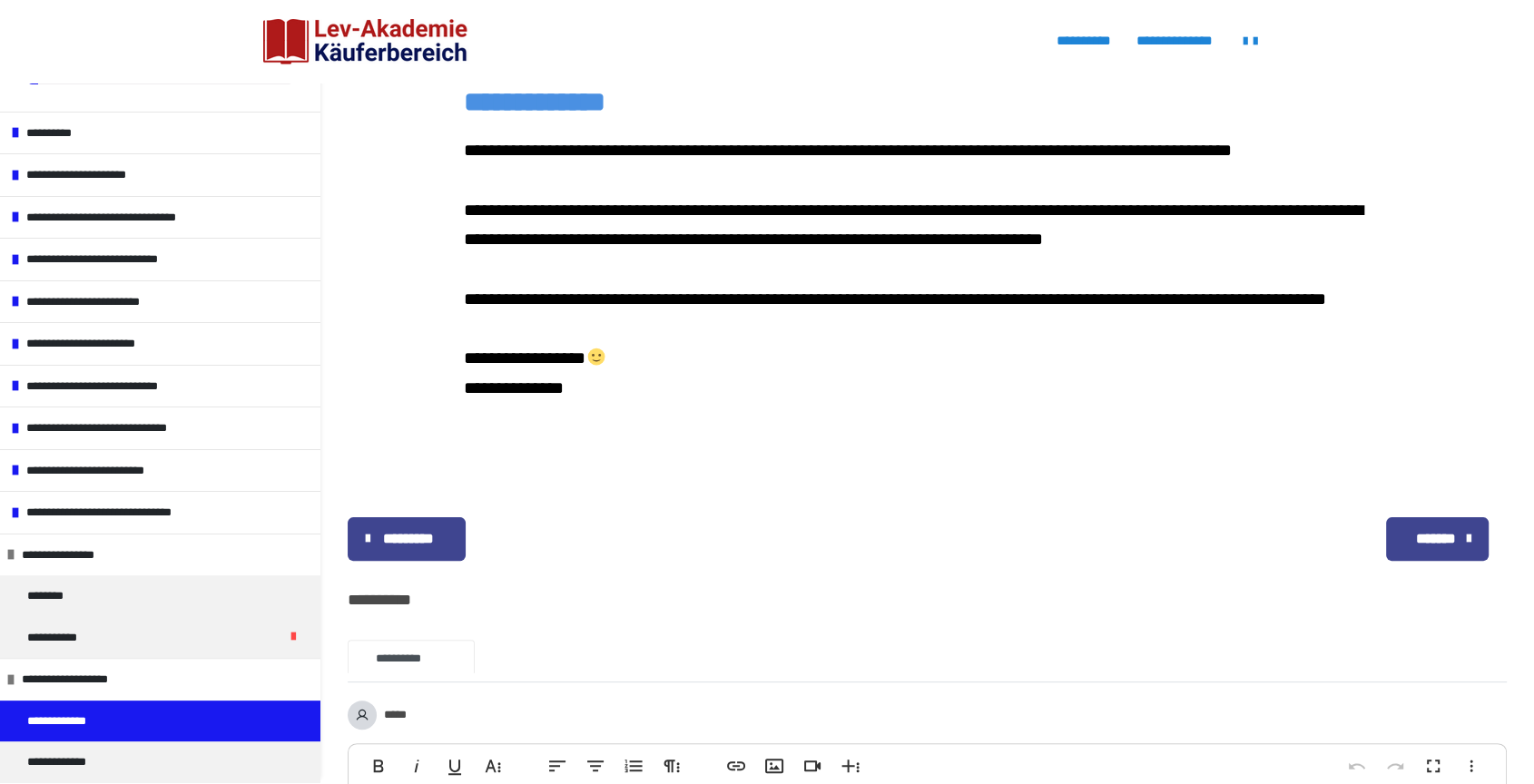 click on "*******" at bounding box center (1435, 539) 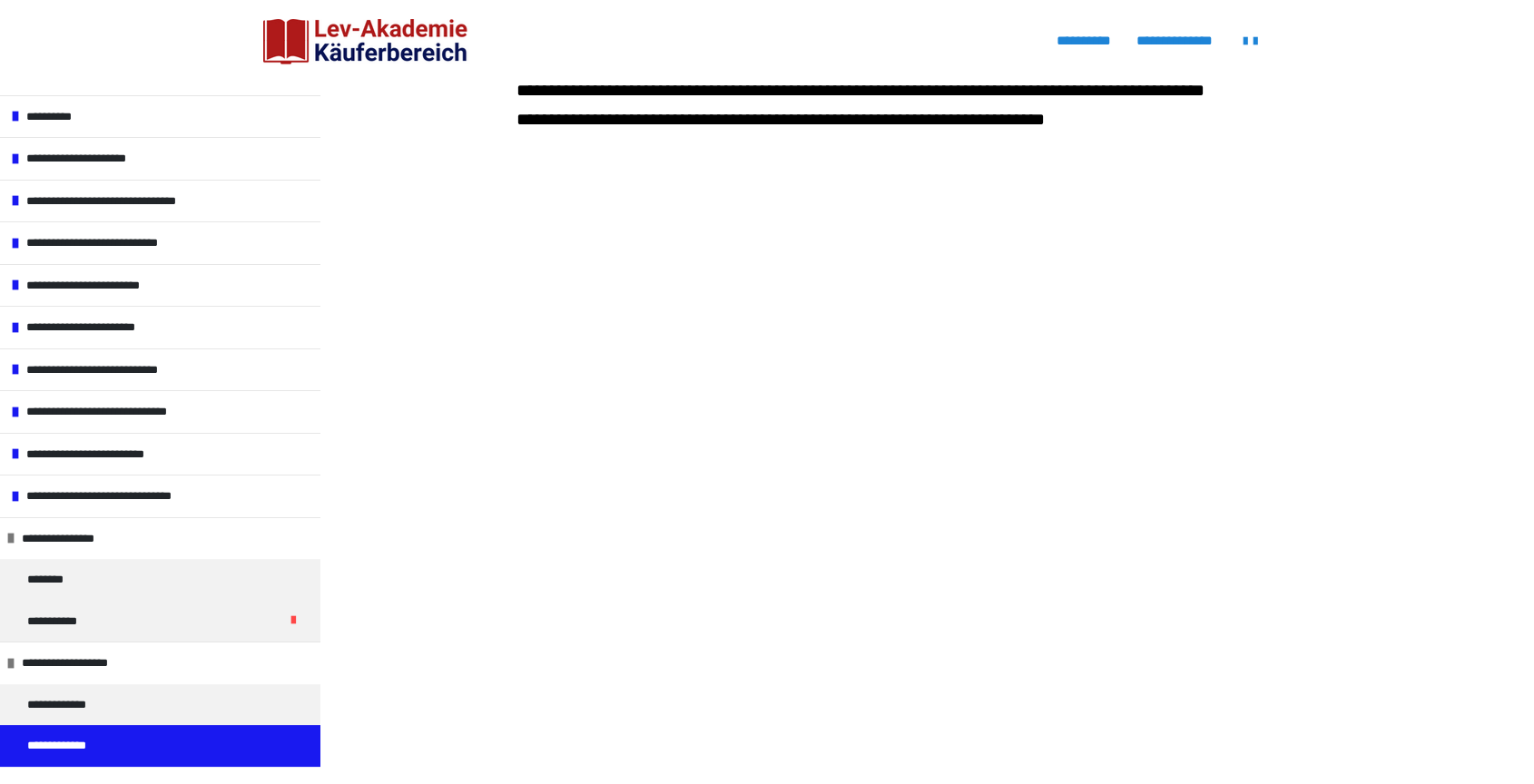 scroll, scrollTop: 403, scrollLeft: 0, axis: vertical 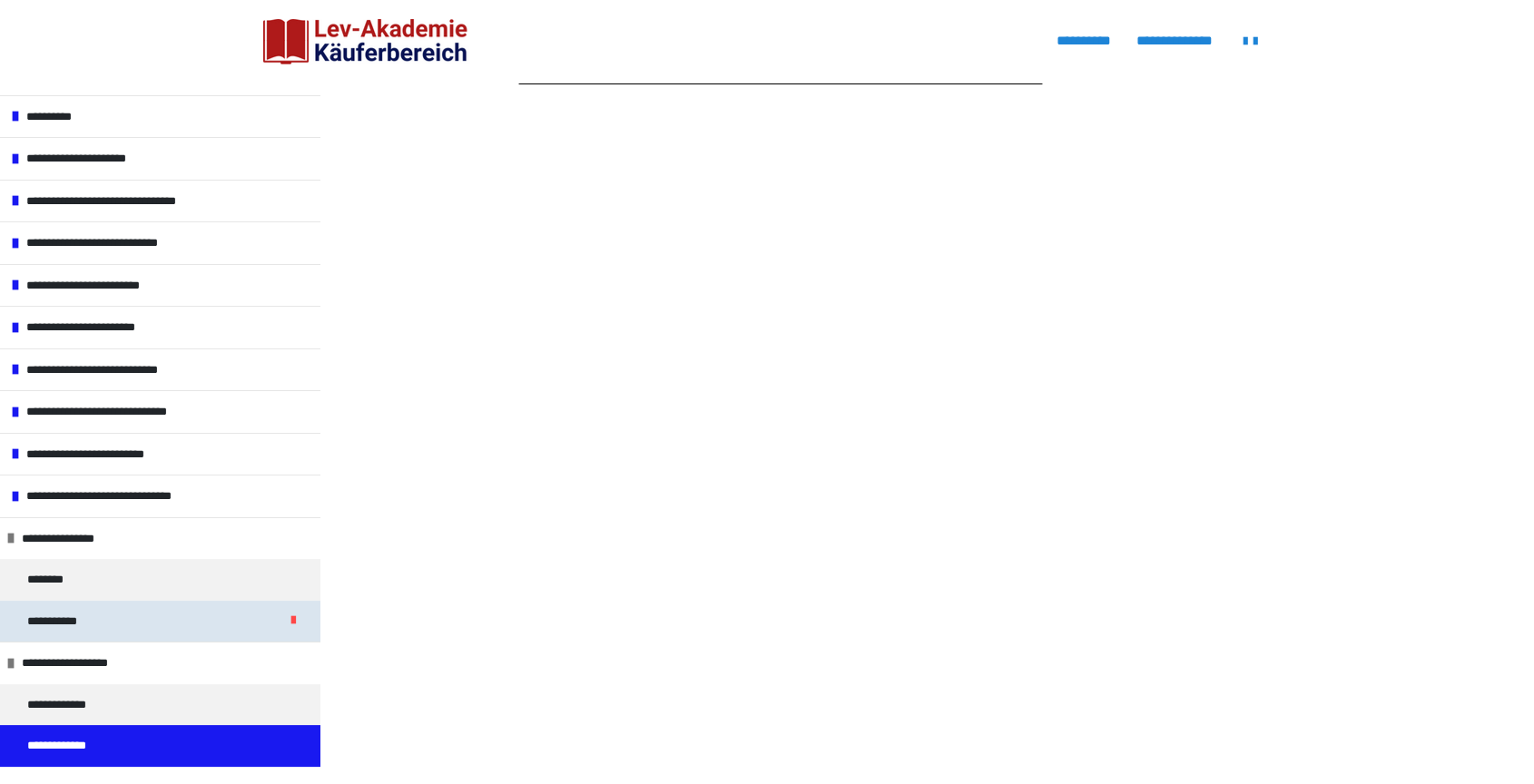 click on "**********" at bounding box center [160, 622] 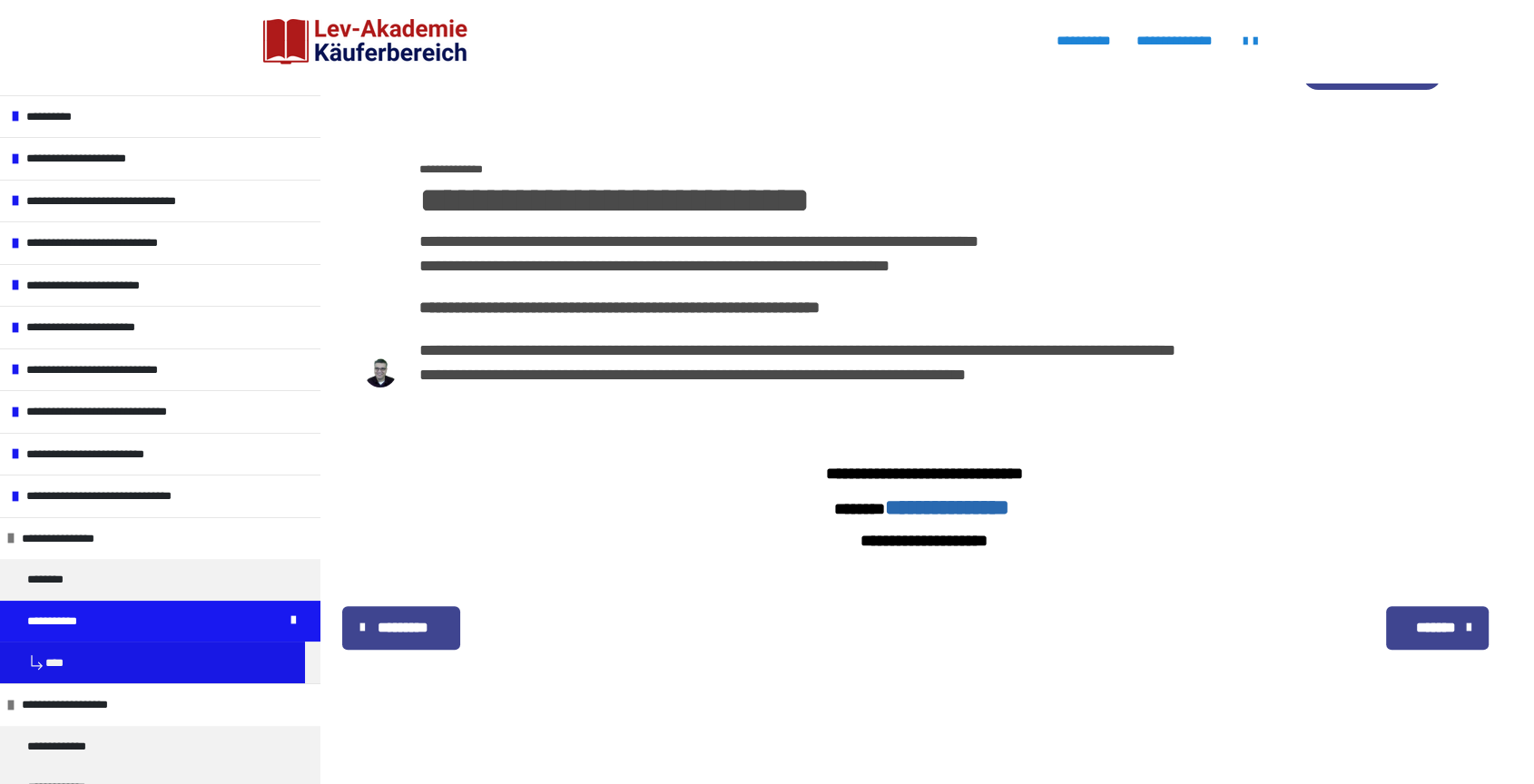 click on "*******" at bounding box center [1435, 628] 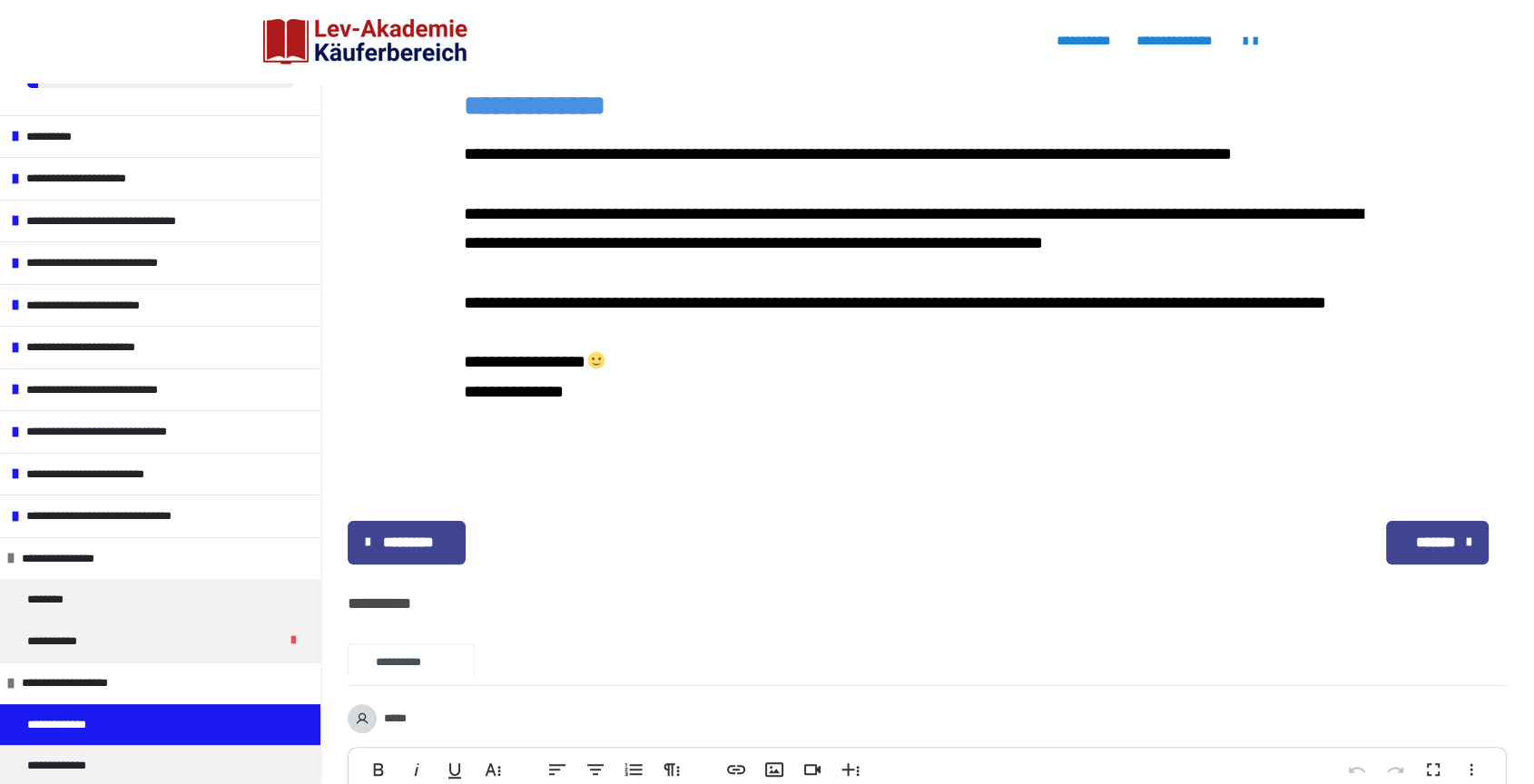 scroll, scrollTop: 327, scrollLeft: 0, axis: vertical 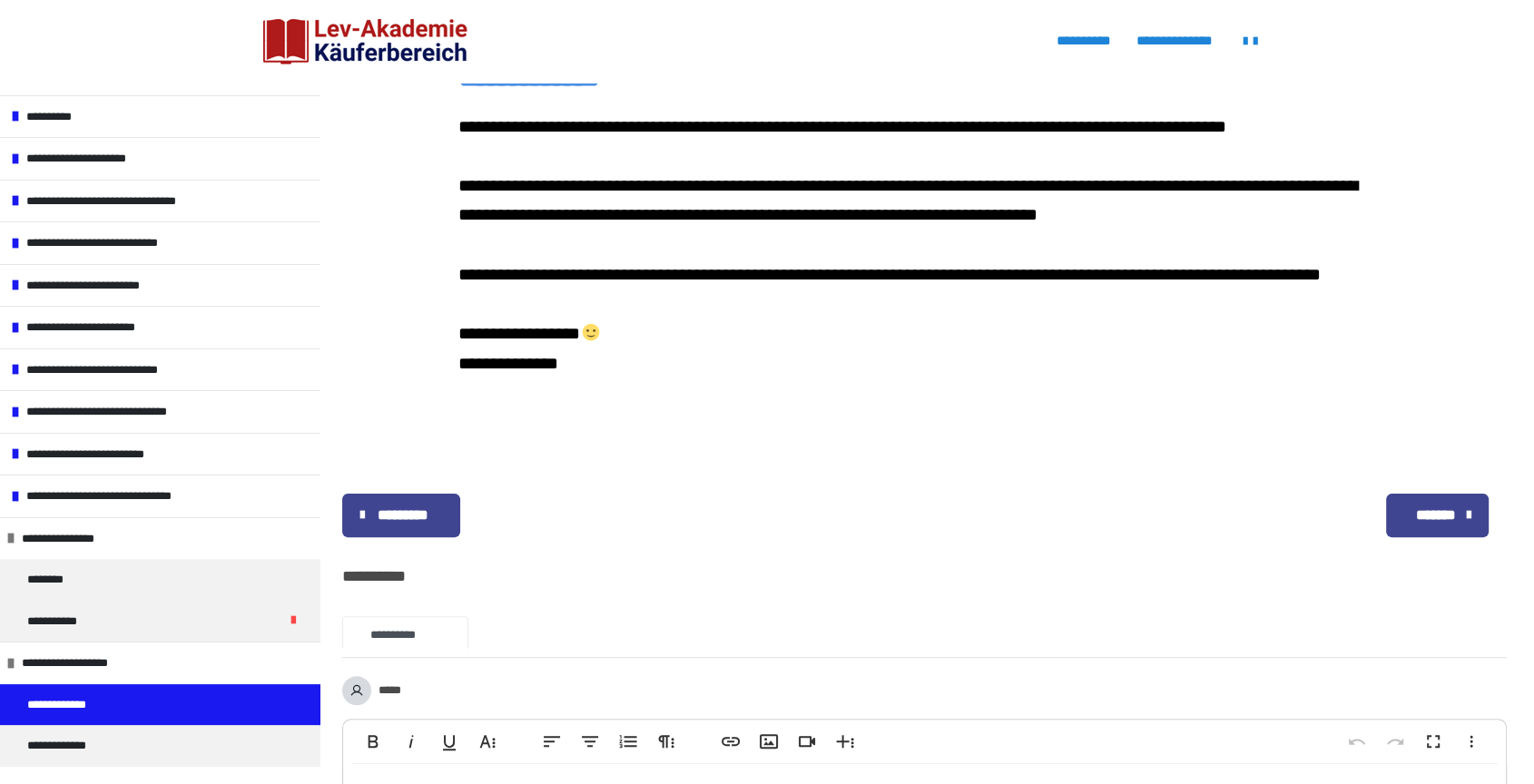 click on "*********" at bounding box center (401, 515) 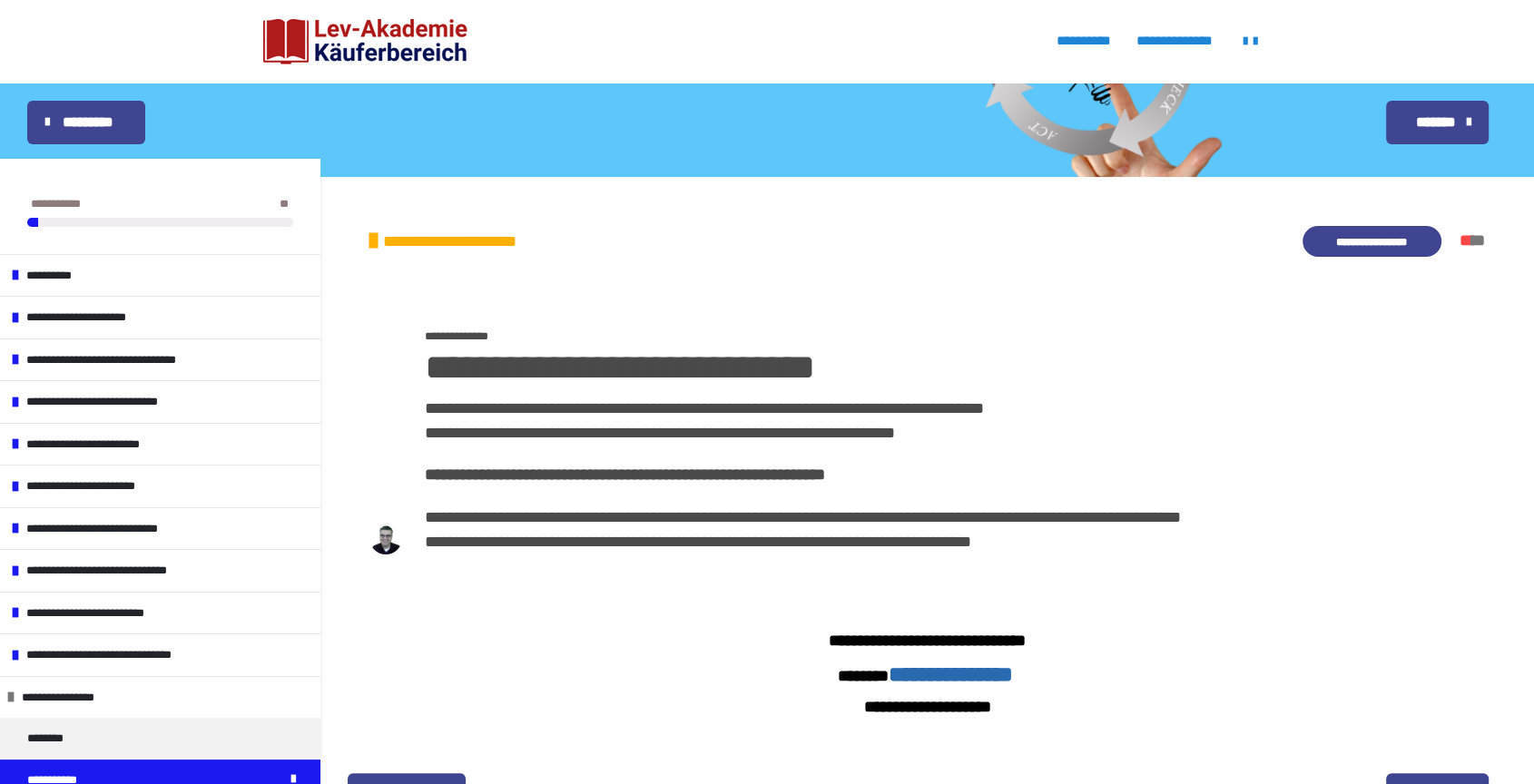 scroll, scrollTop: 125, scrollLeft: 0, axis: vertical 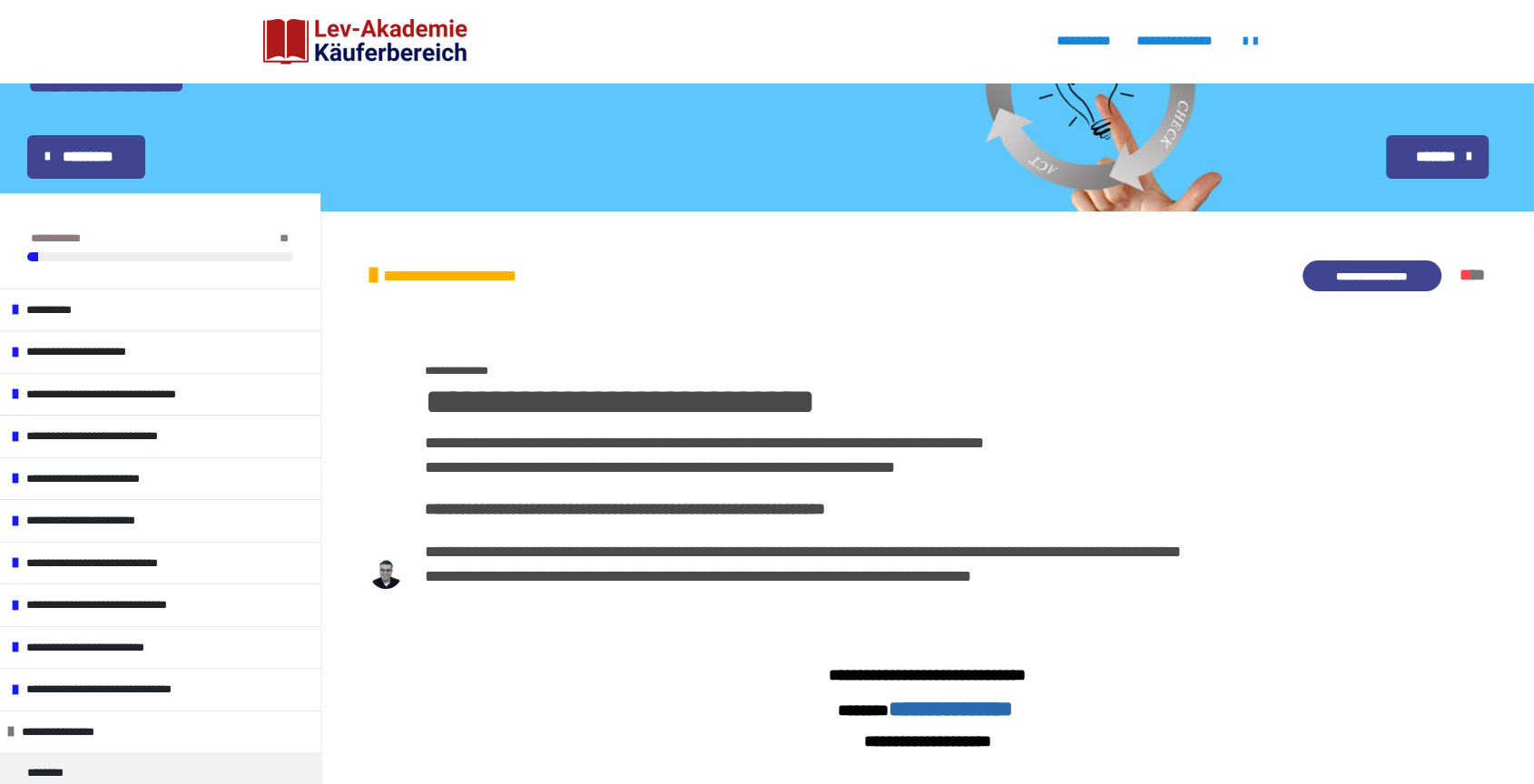click on "**********" at bounding box center (1372, 276) 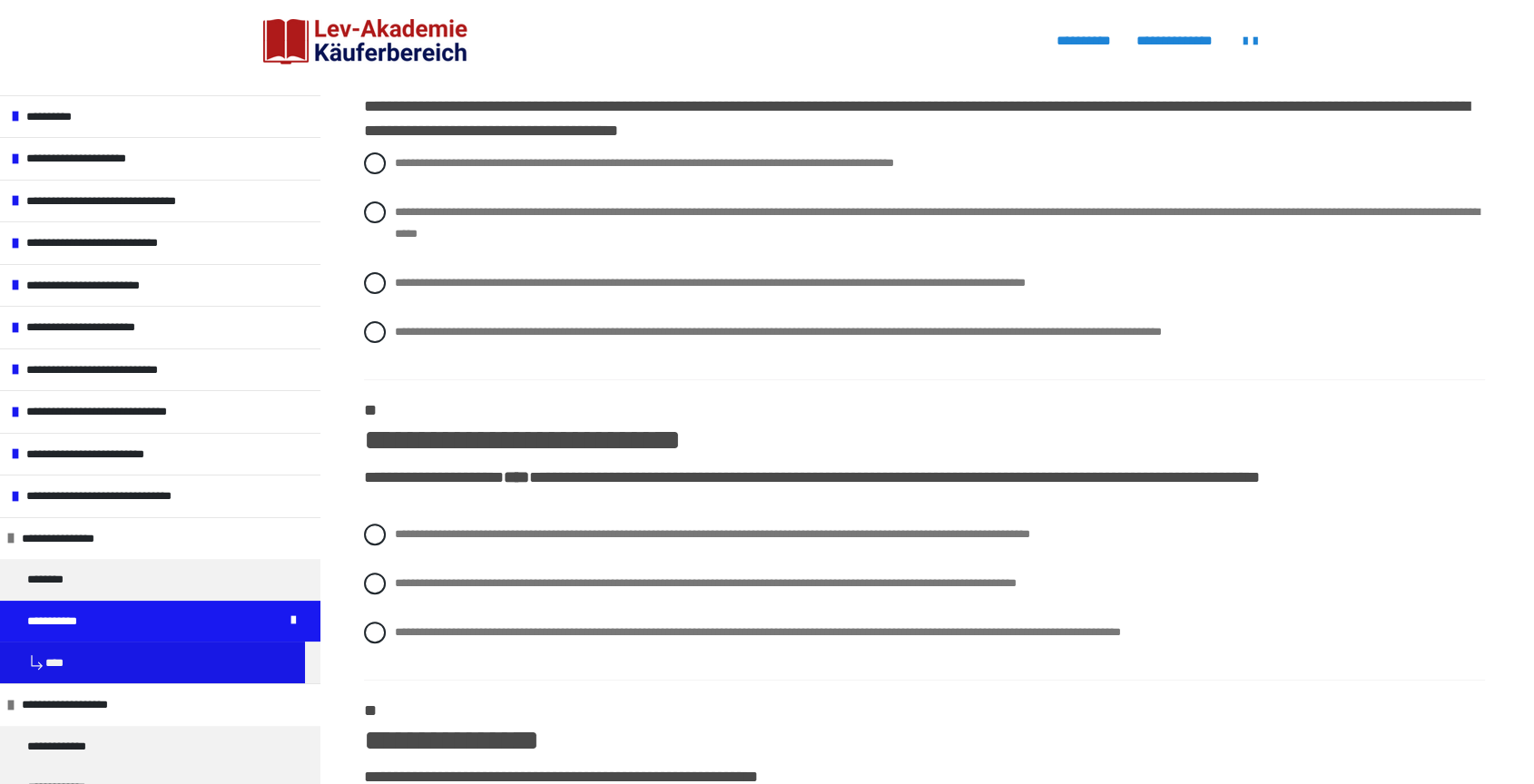 scroll, scrollTop: 428, scrollLeft: 0, axis: vertical 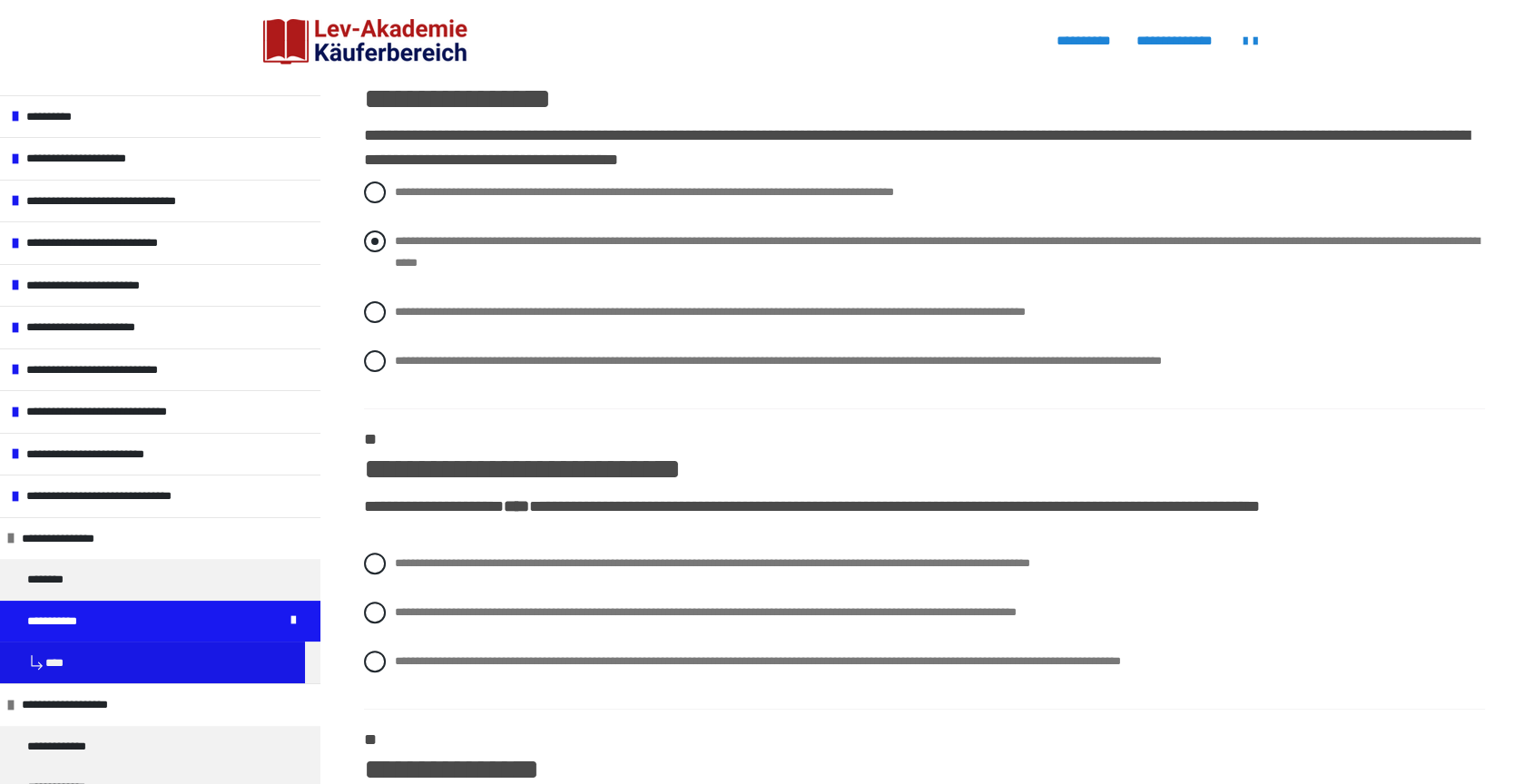 click at bounding box center [375, 241] 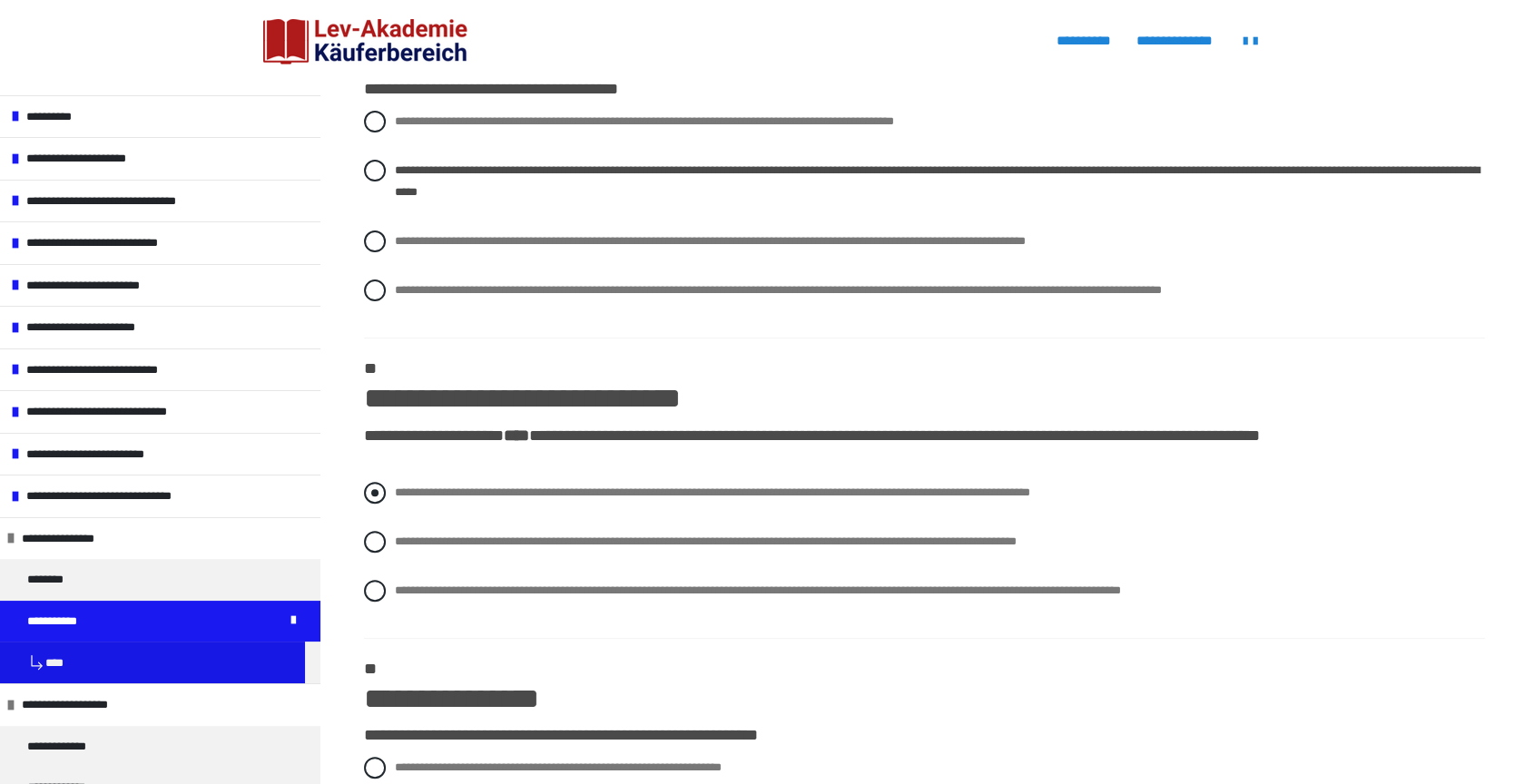 scroll, scrollTop: 529, scrollLeft: 0, axis: vertical 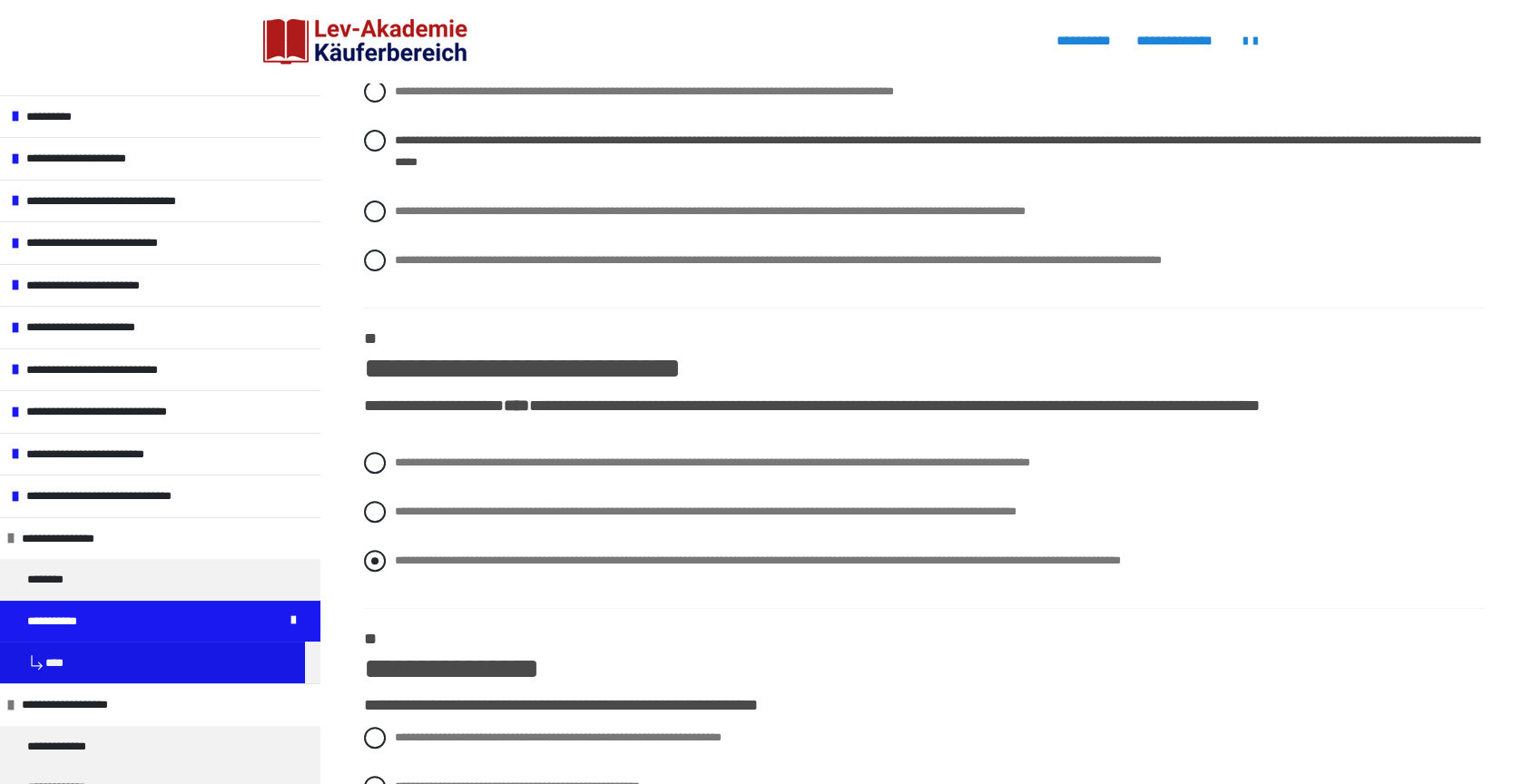 click at bounding box center (375, 561) 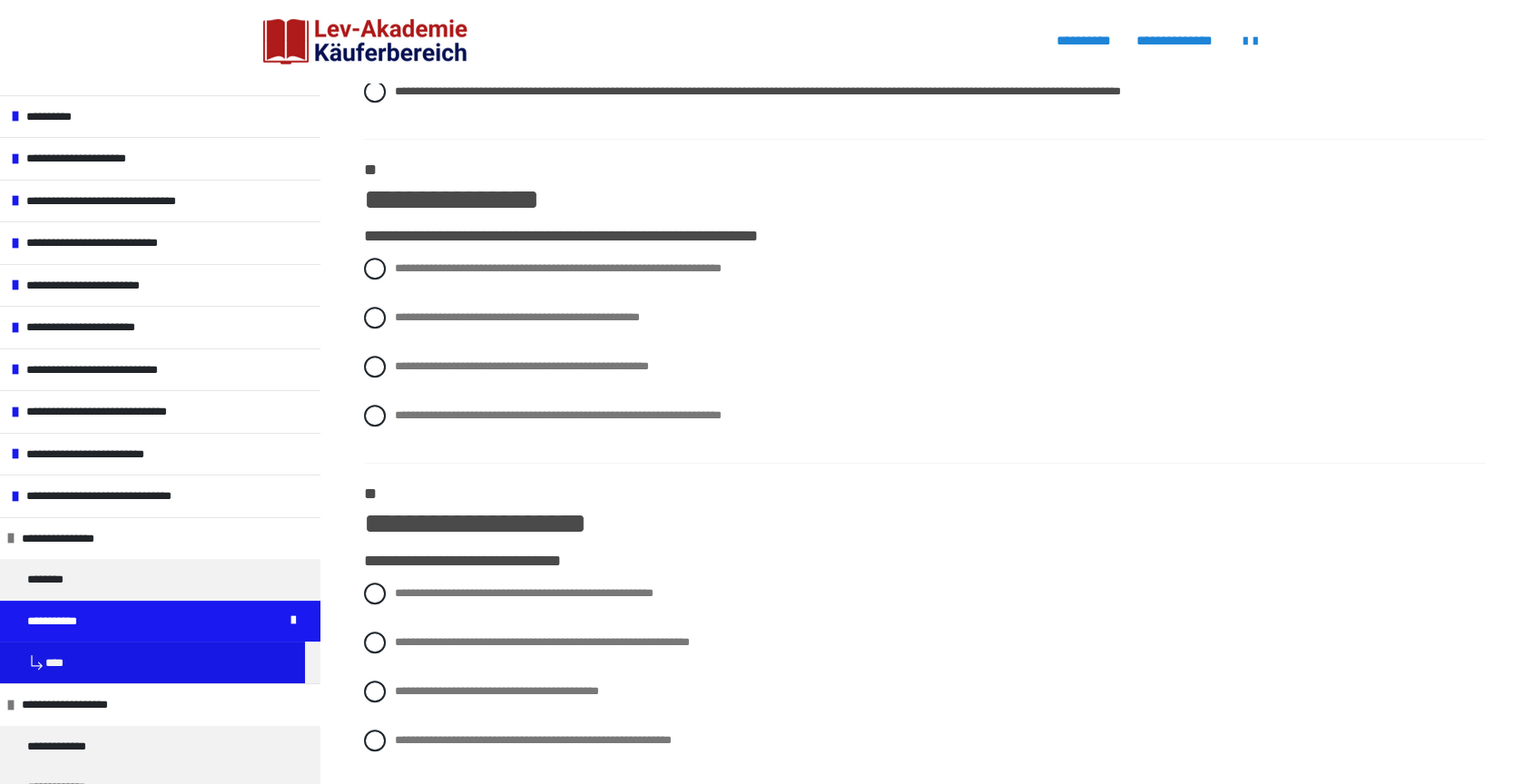 scroll, scrollTop: 1033, scrollLeft: 0, axis: vertical 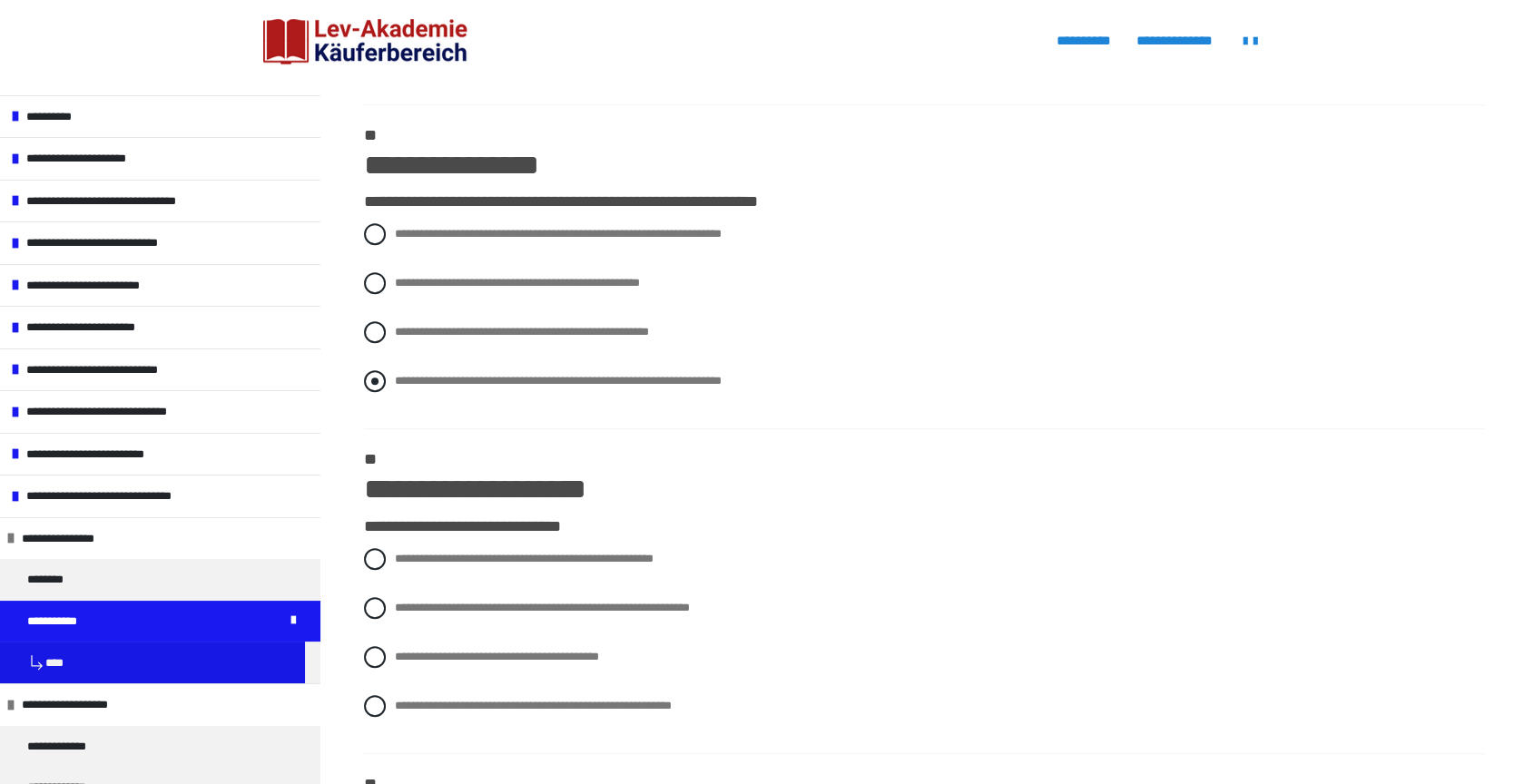 click at bounding box center (375, 381) 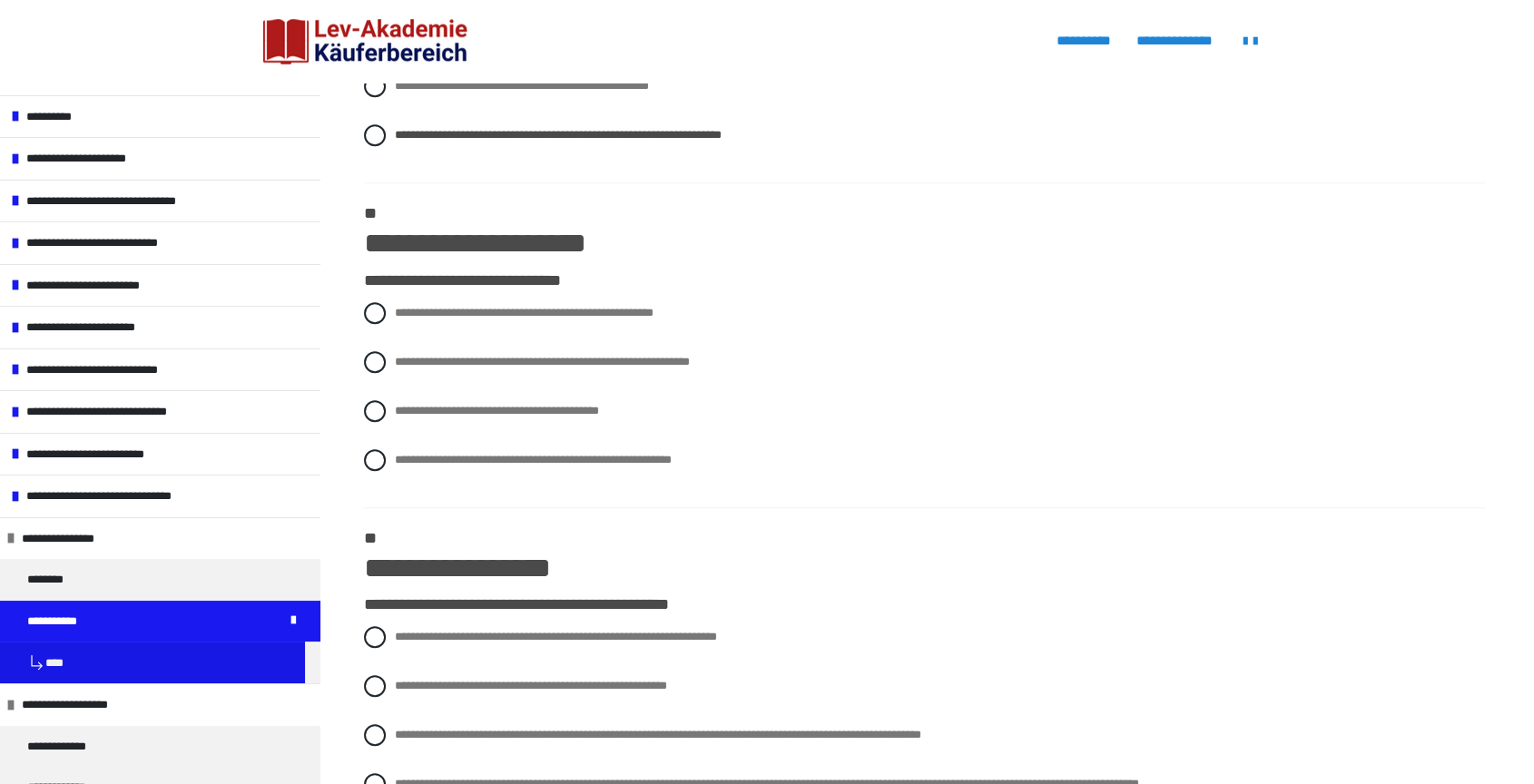 scroll, scrollTop: 1234, scrollLeft: 0, axis: vertical 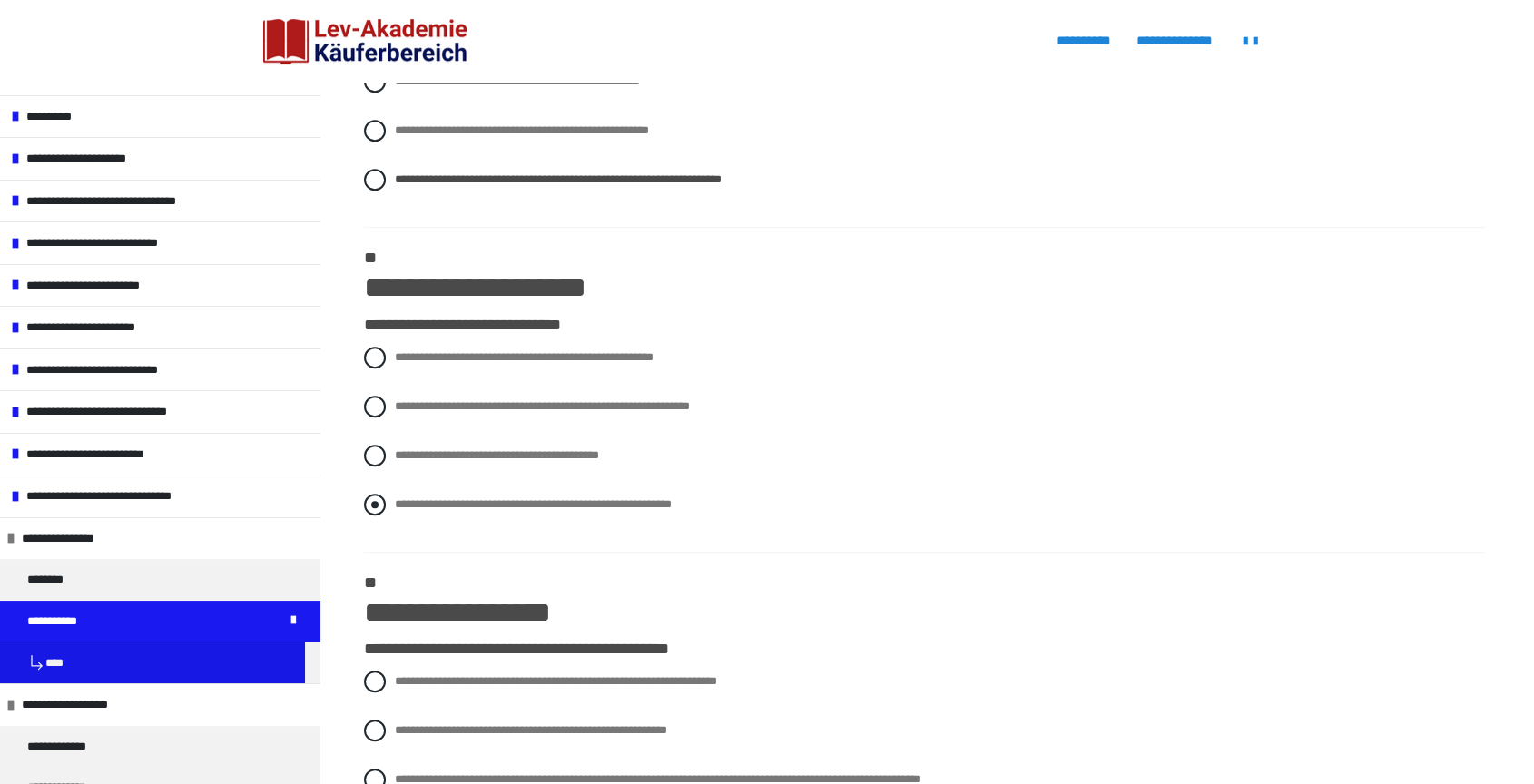 click at bounding box center (375, 505) 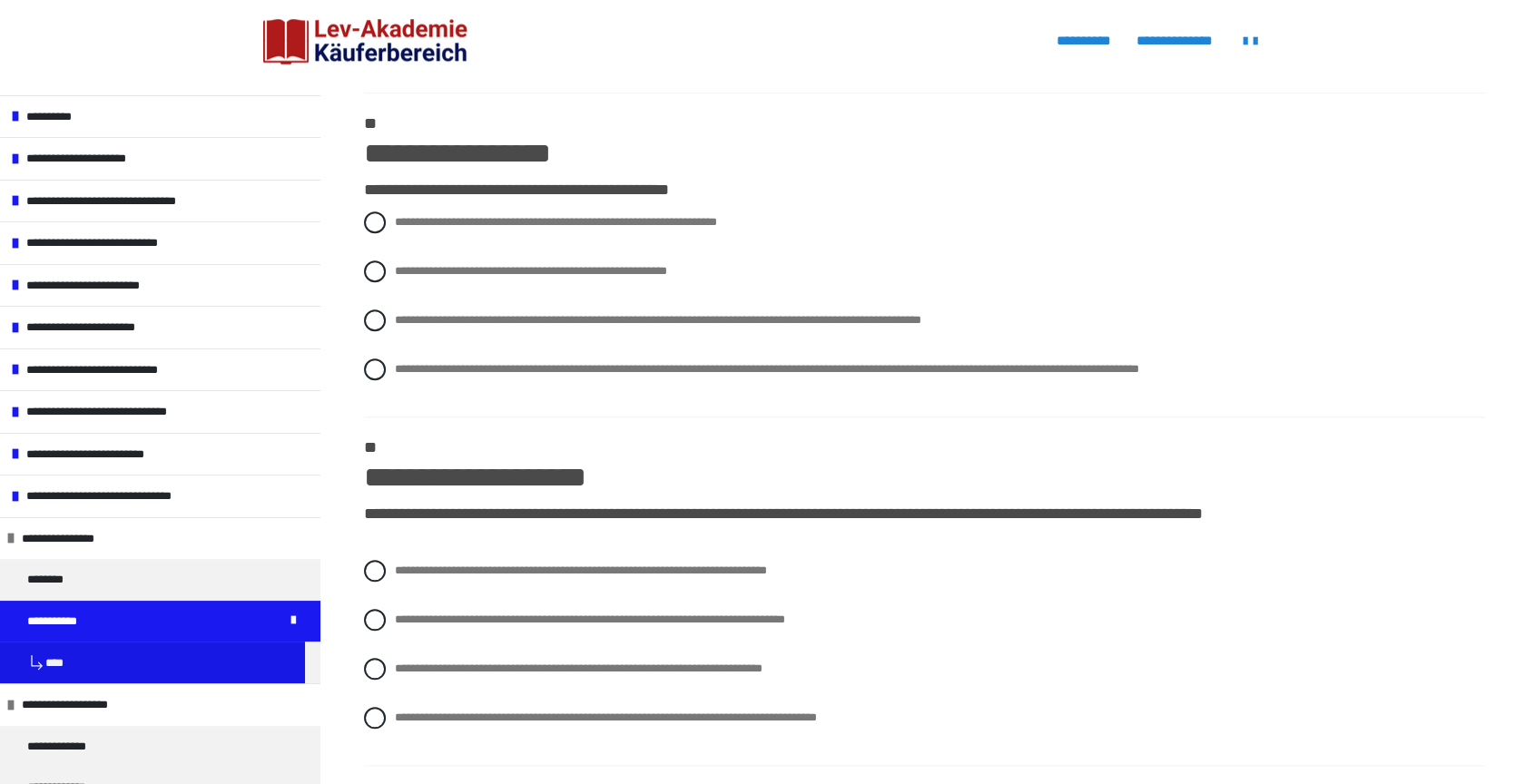 scroll, scrollTop: 1739, scrollLeft: 0, axis: vertical 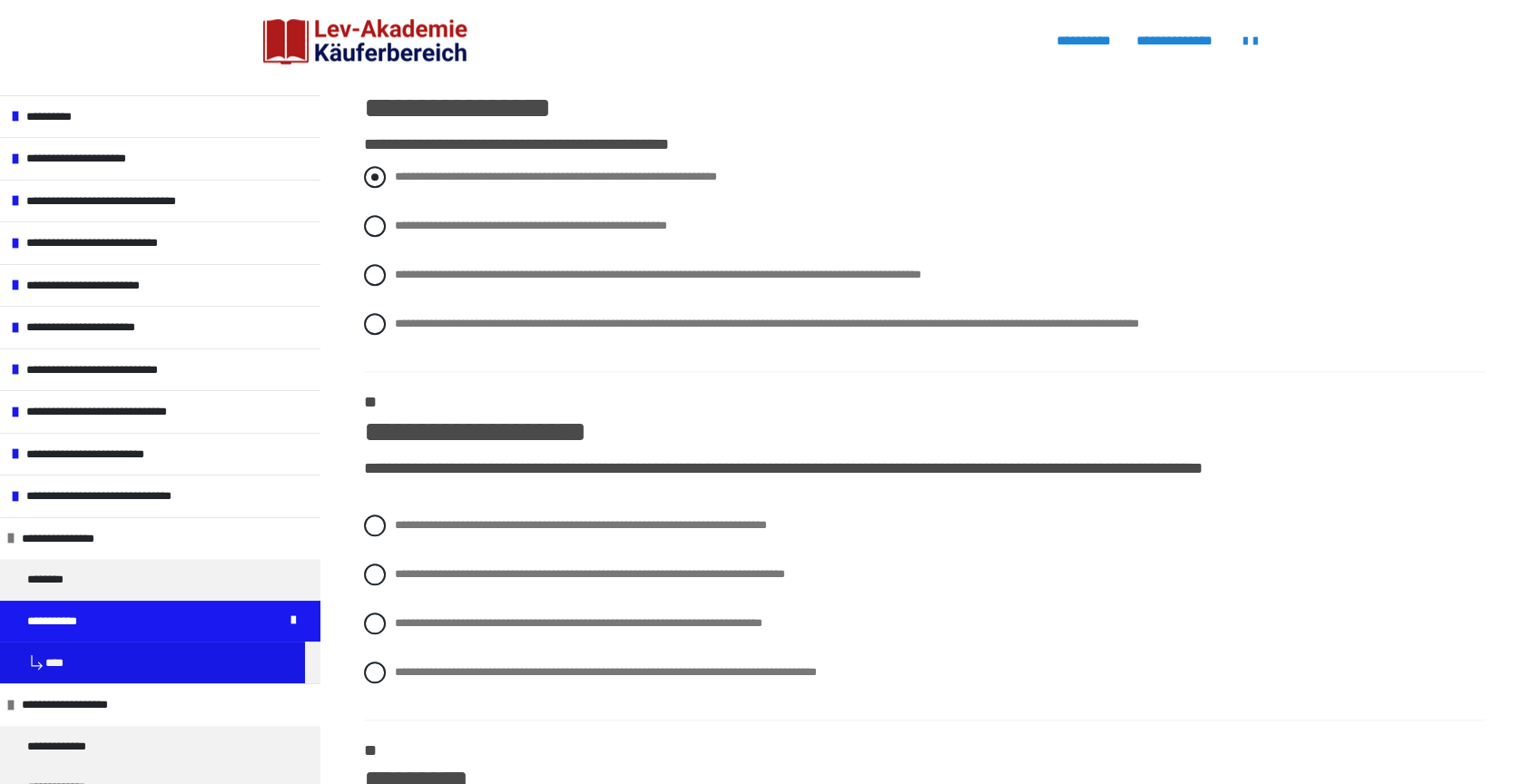 click at bounding box center (375, 177) 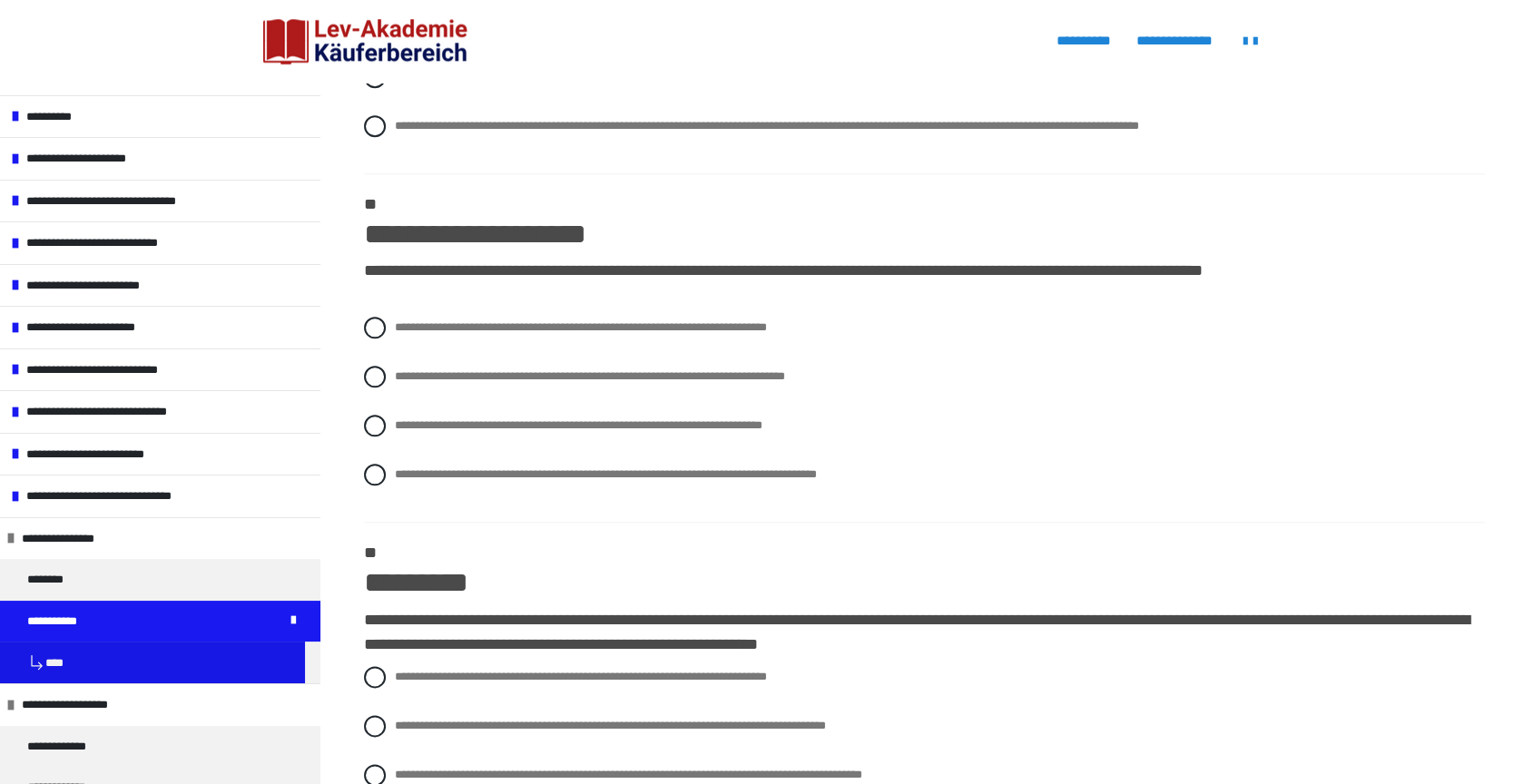 scroll, scrollTop: 1940, scrollLeft: 0, axis: vertical 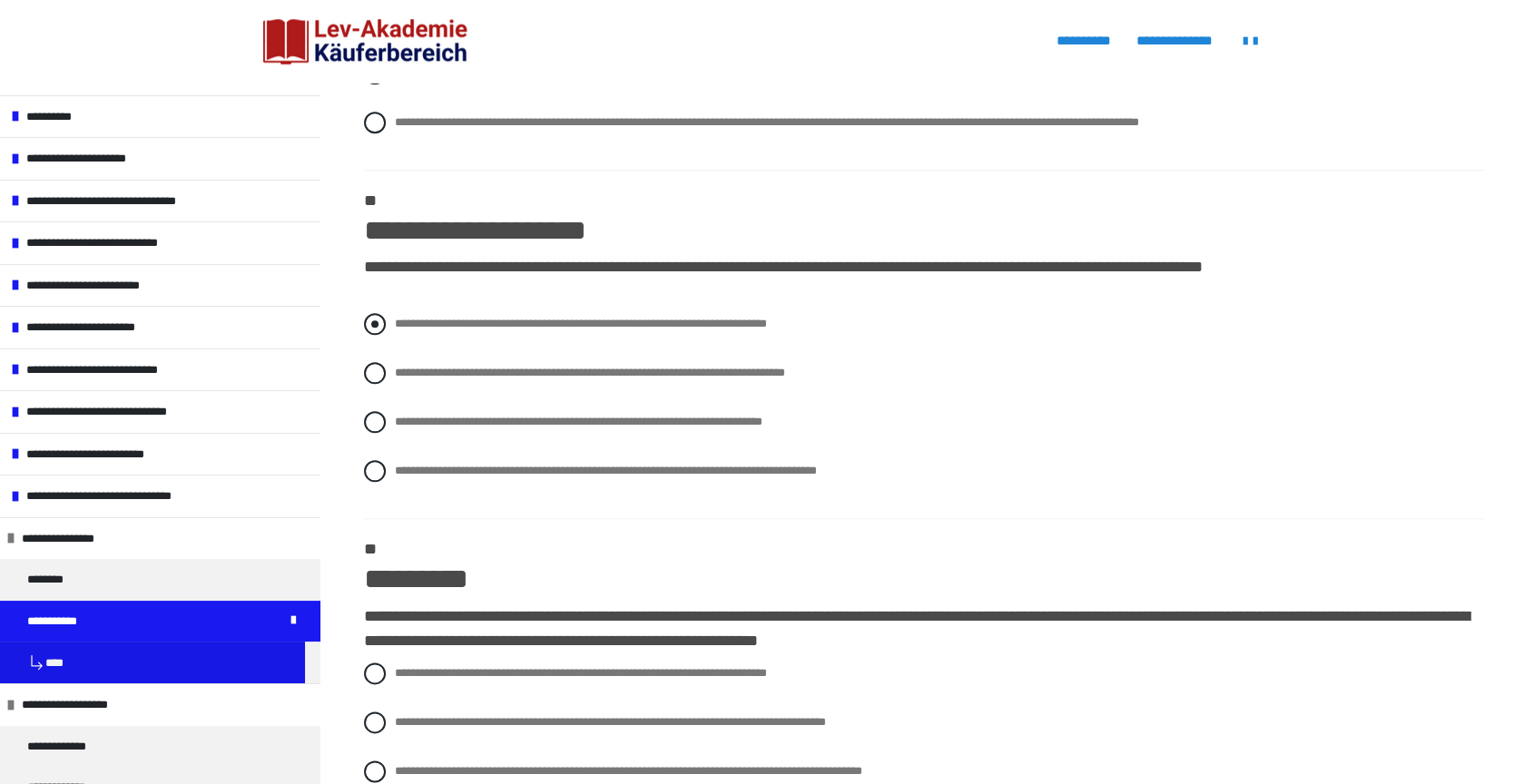 click at bounding box center [375, 324] 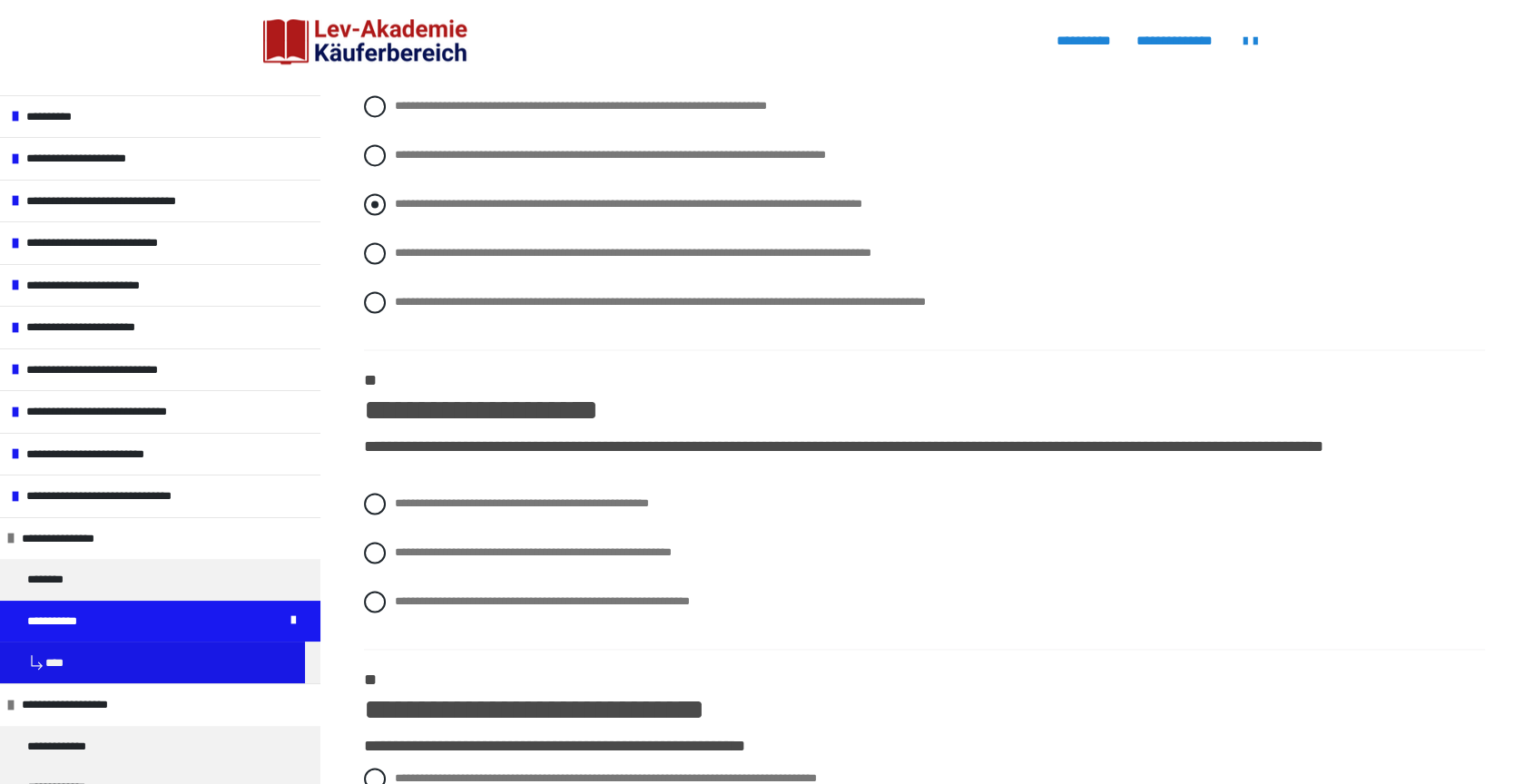 scroll, scrollTop: 2445, scrollLeft: 0, axis: vertical 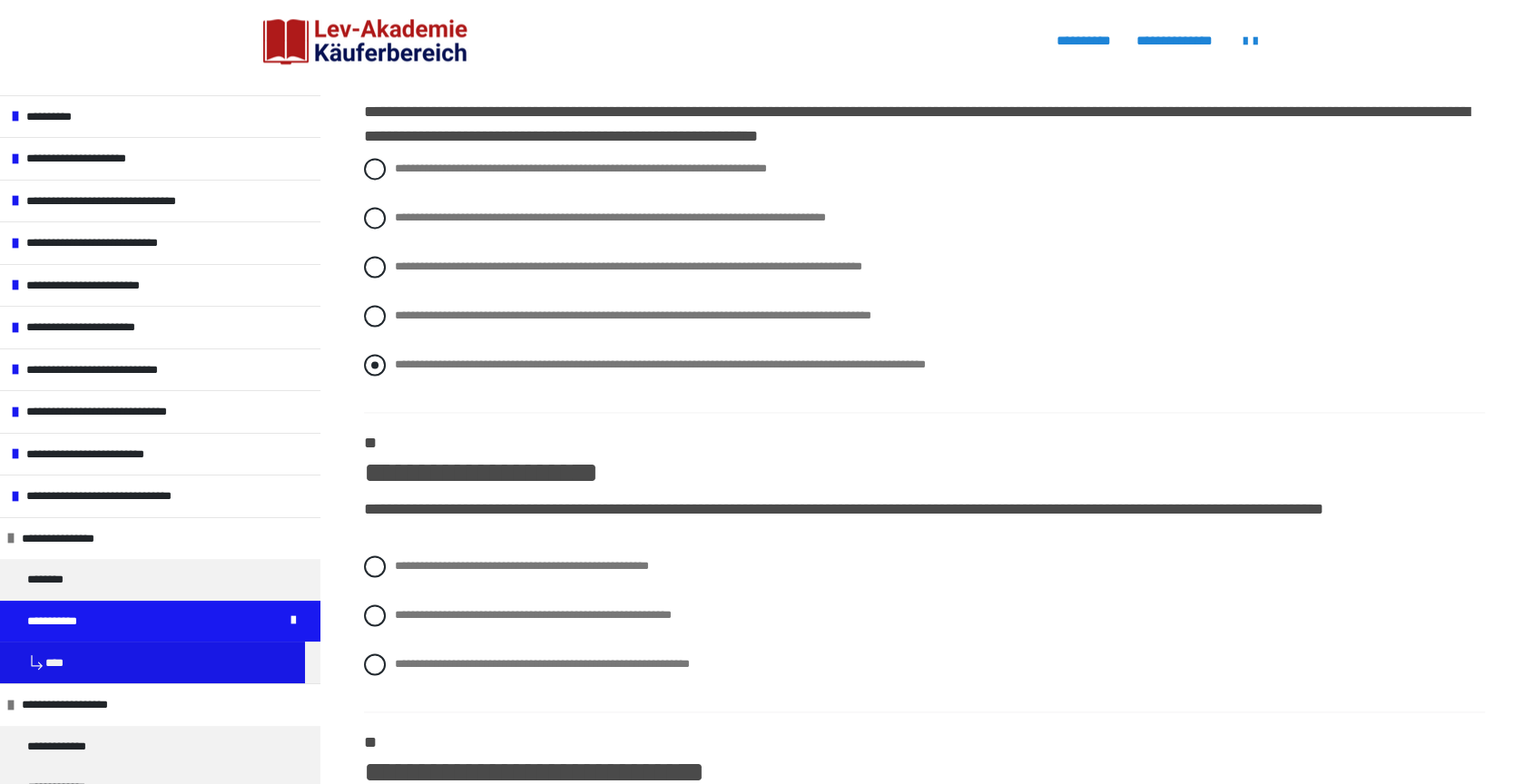 click at bounding box center (375, 365) 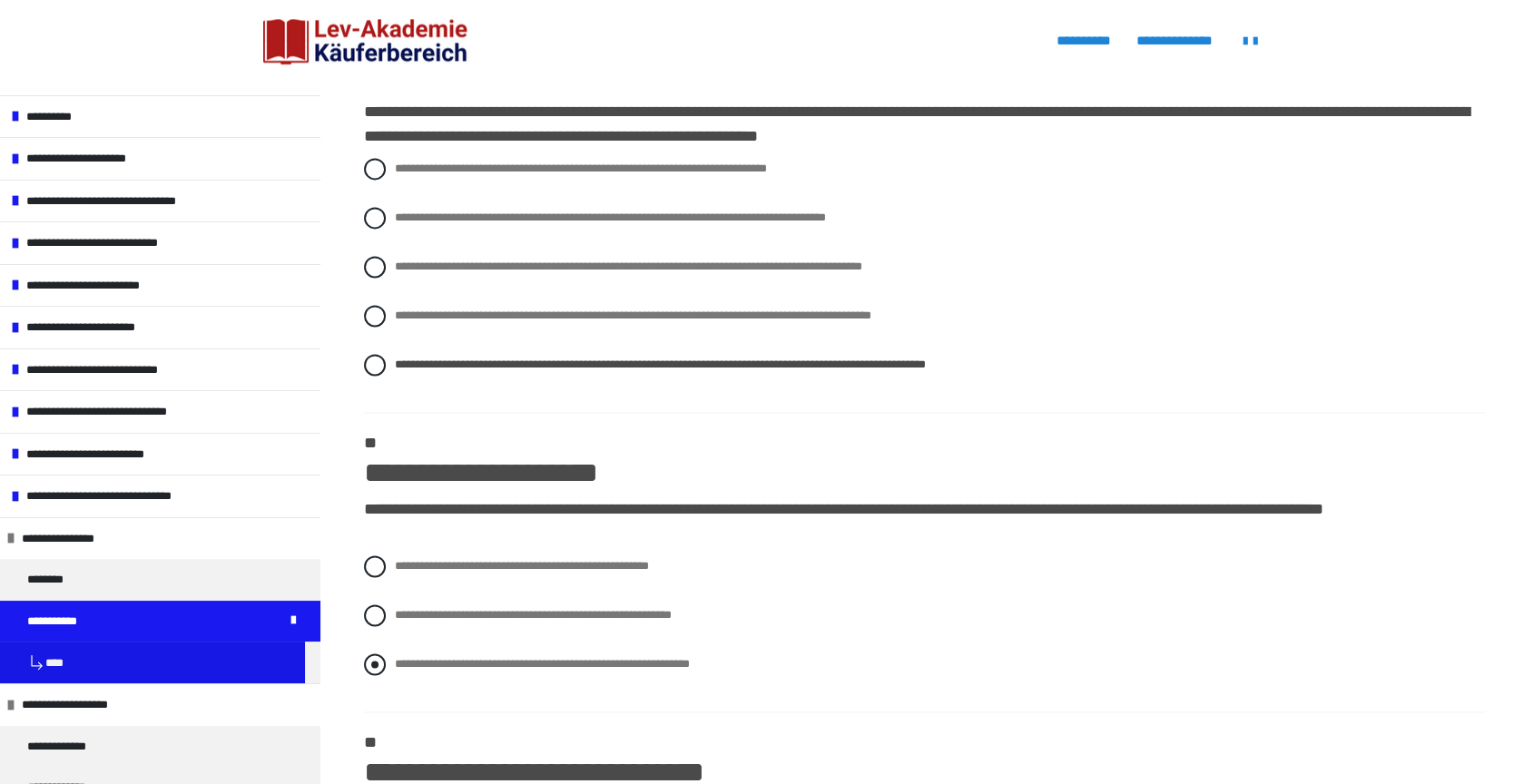 click at bounding box center [375, 664] 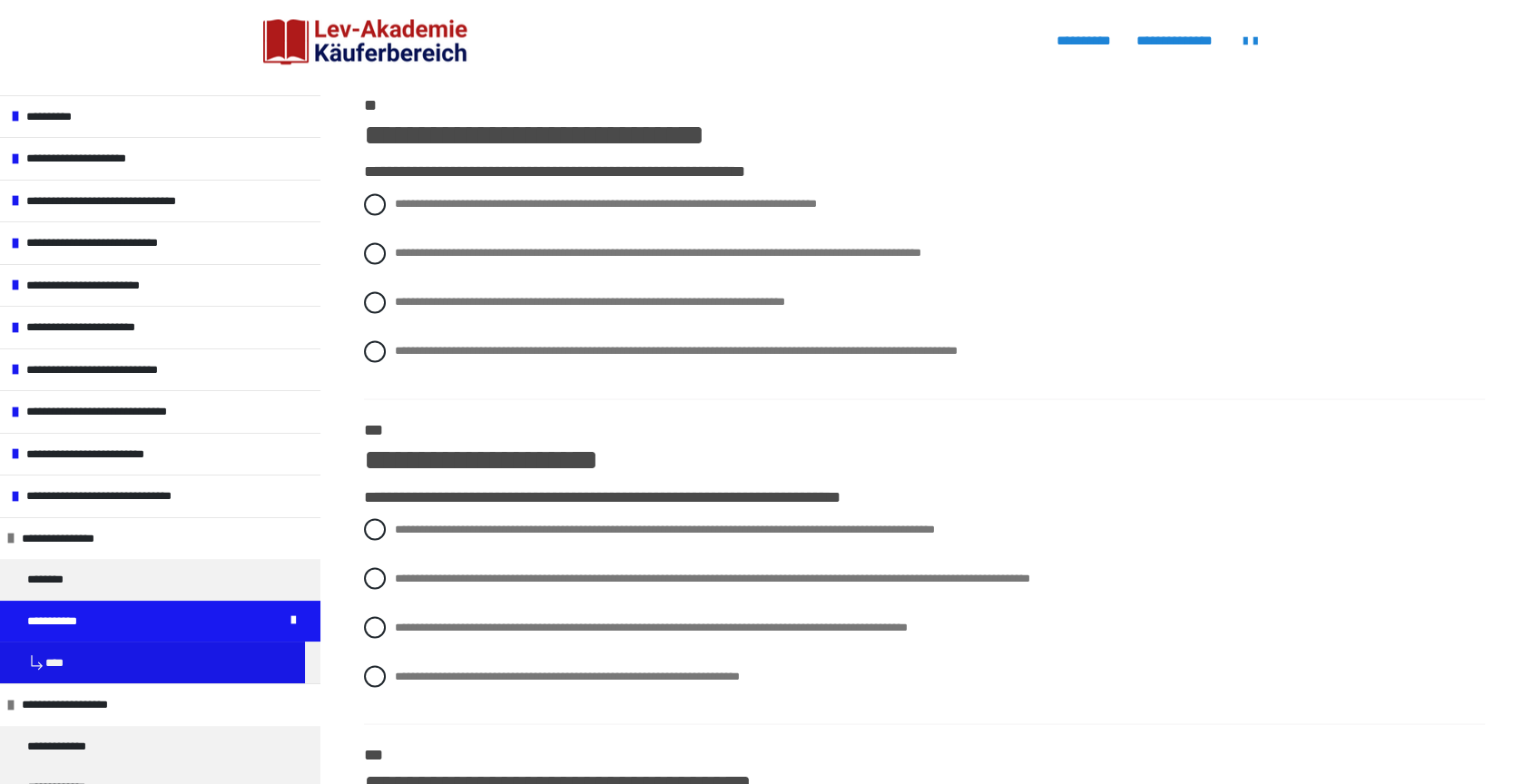 scroll, scrollTop: 3049, scrollLeft: 0, axis: vertical 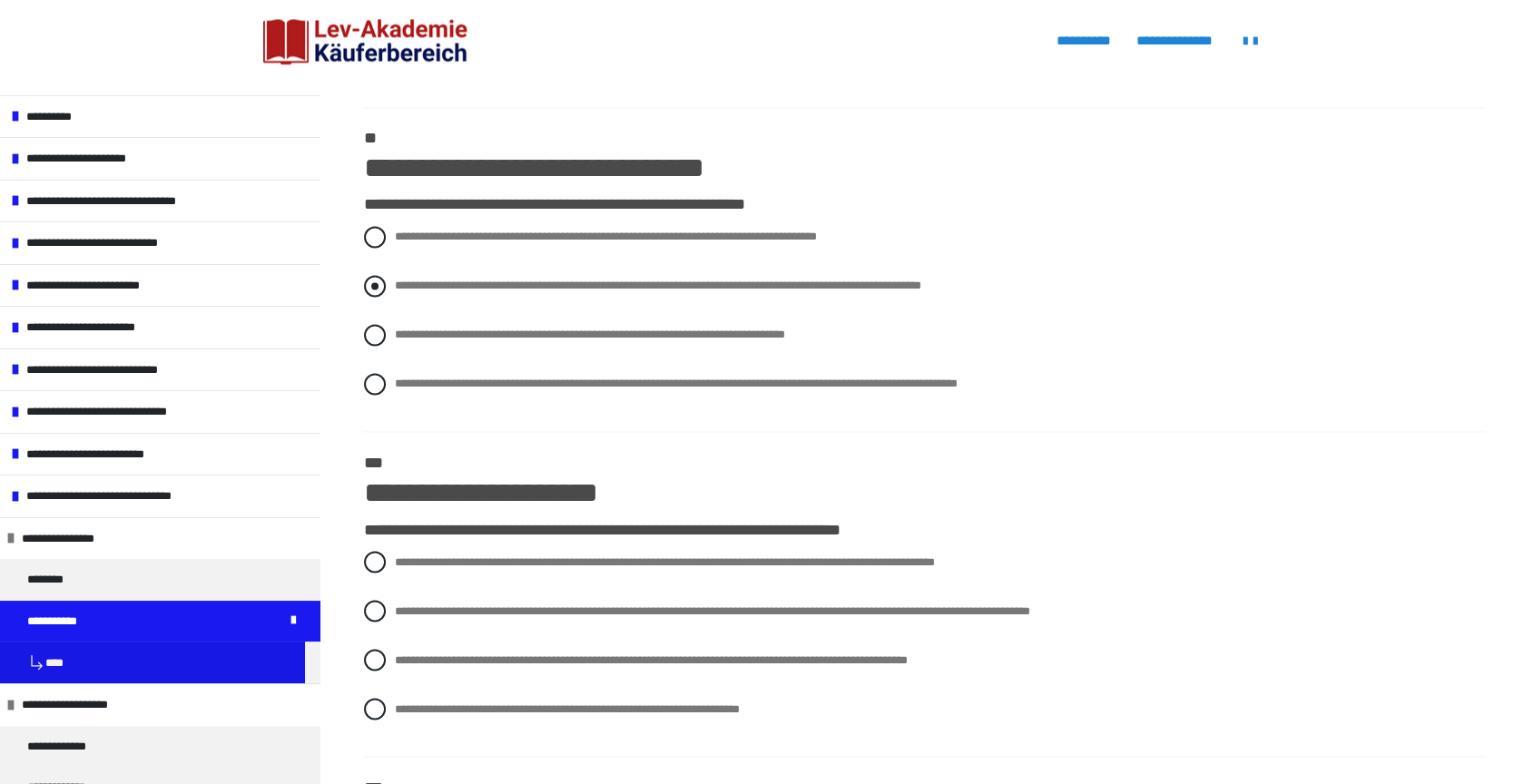 click at bounding box center (375, 286) 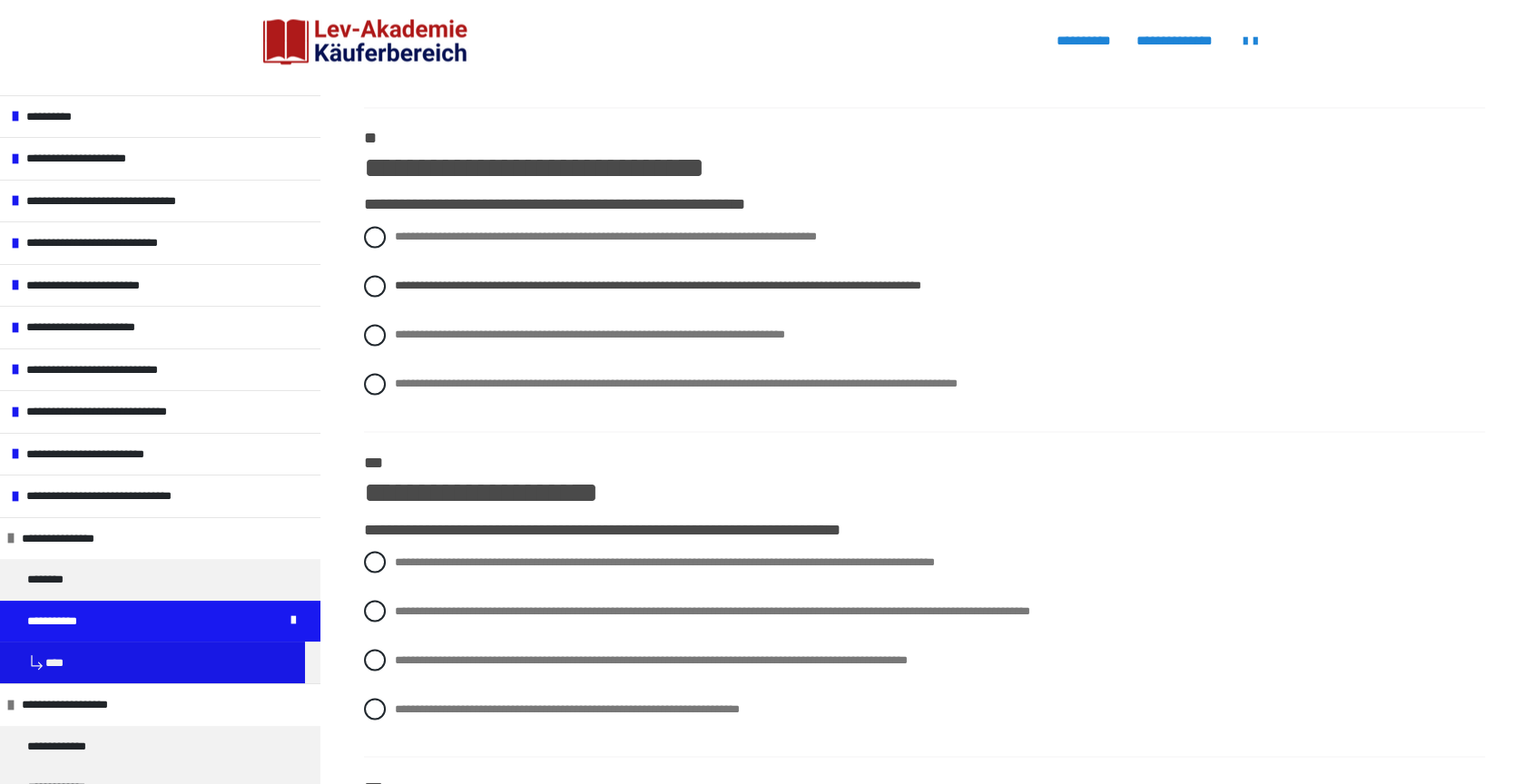scroll, scrollTop: 3151, scrollLeft: 0, axis: vertical 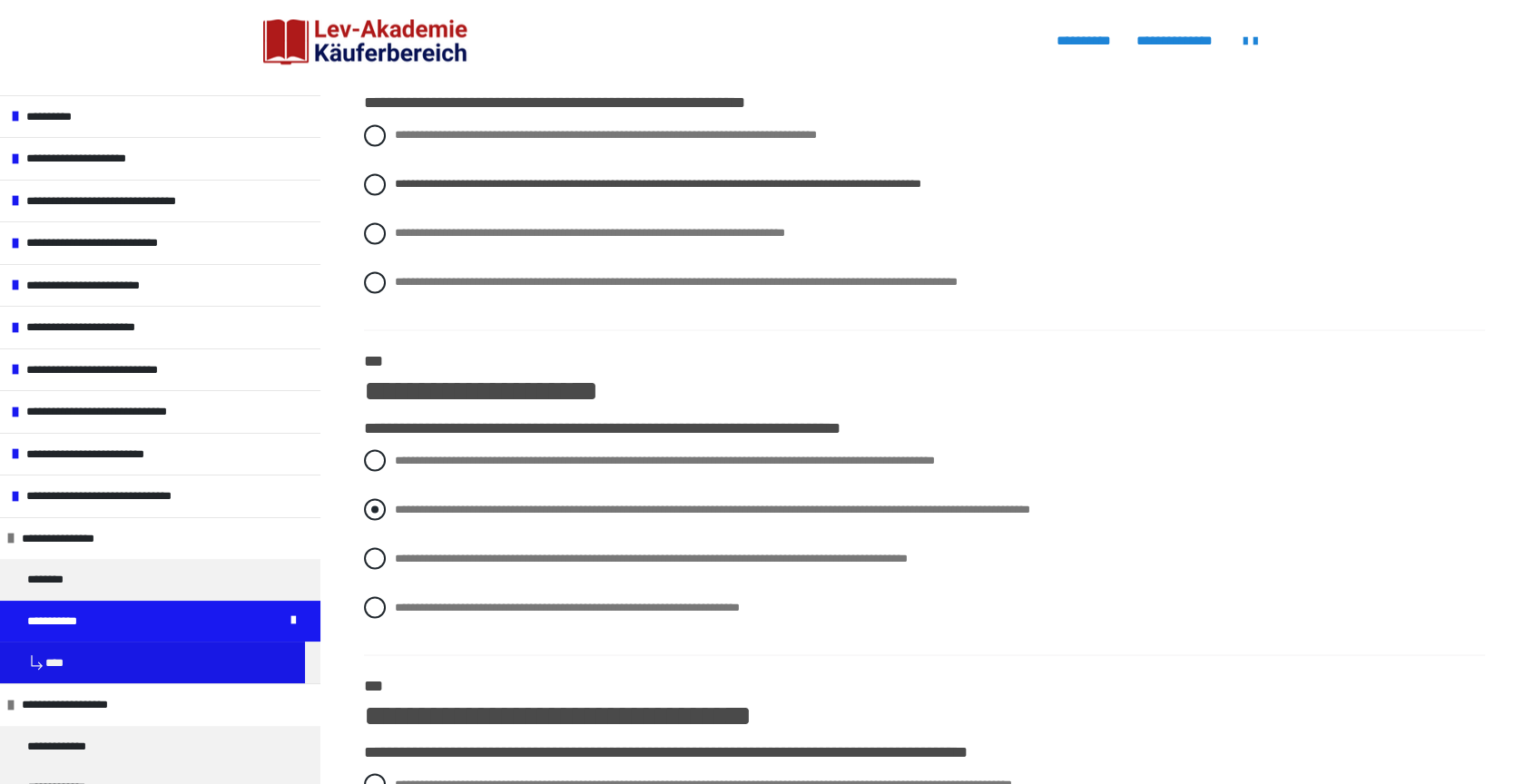click on "**********" at bounding box center (924, 509) 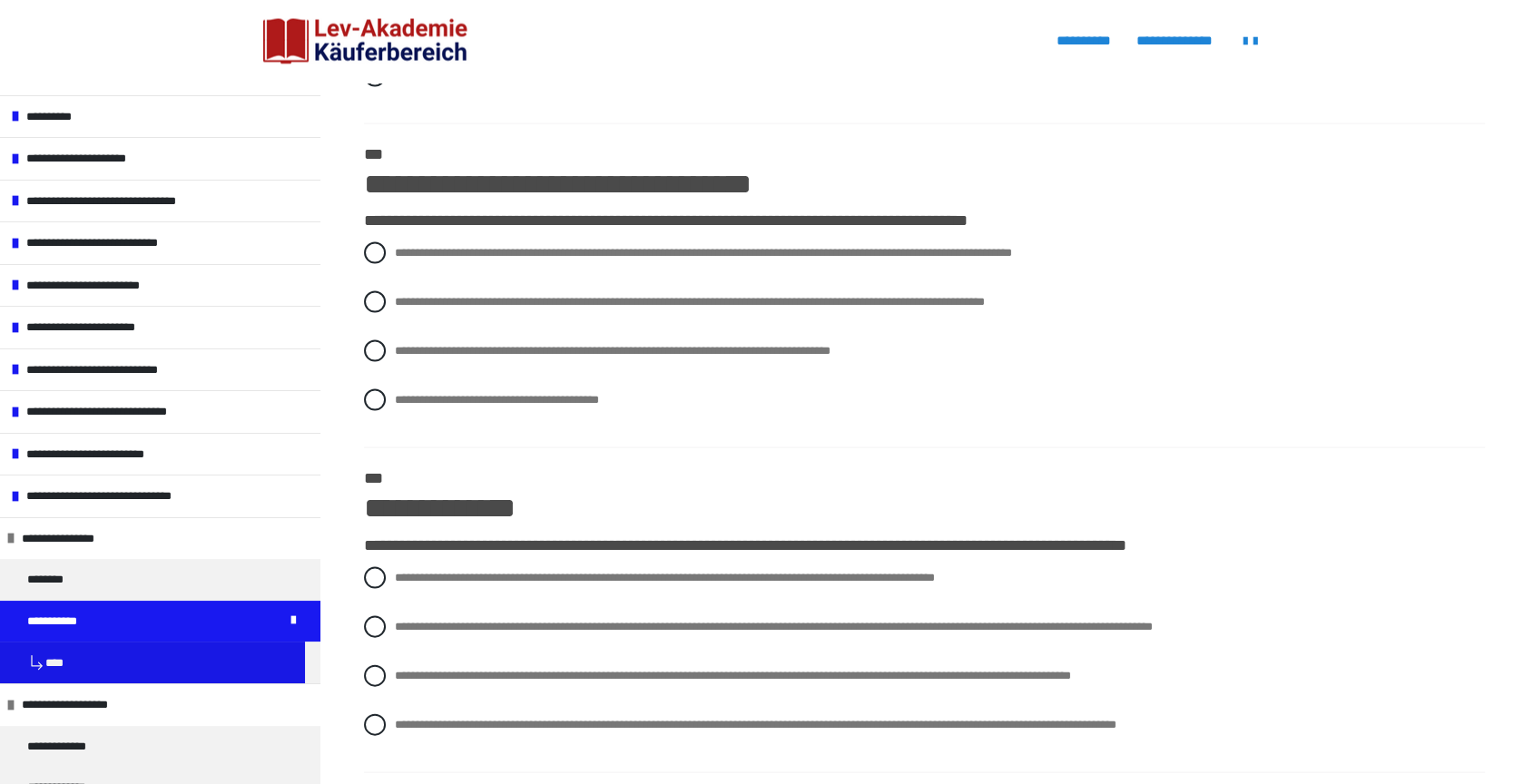 scroll, scrollTop: 3641, scrollLeft: 0, axis: vertical 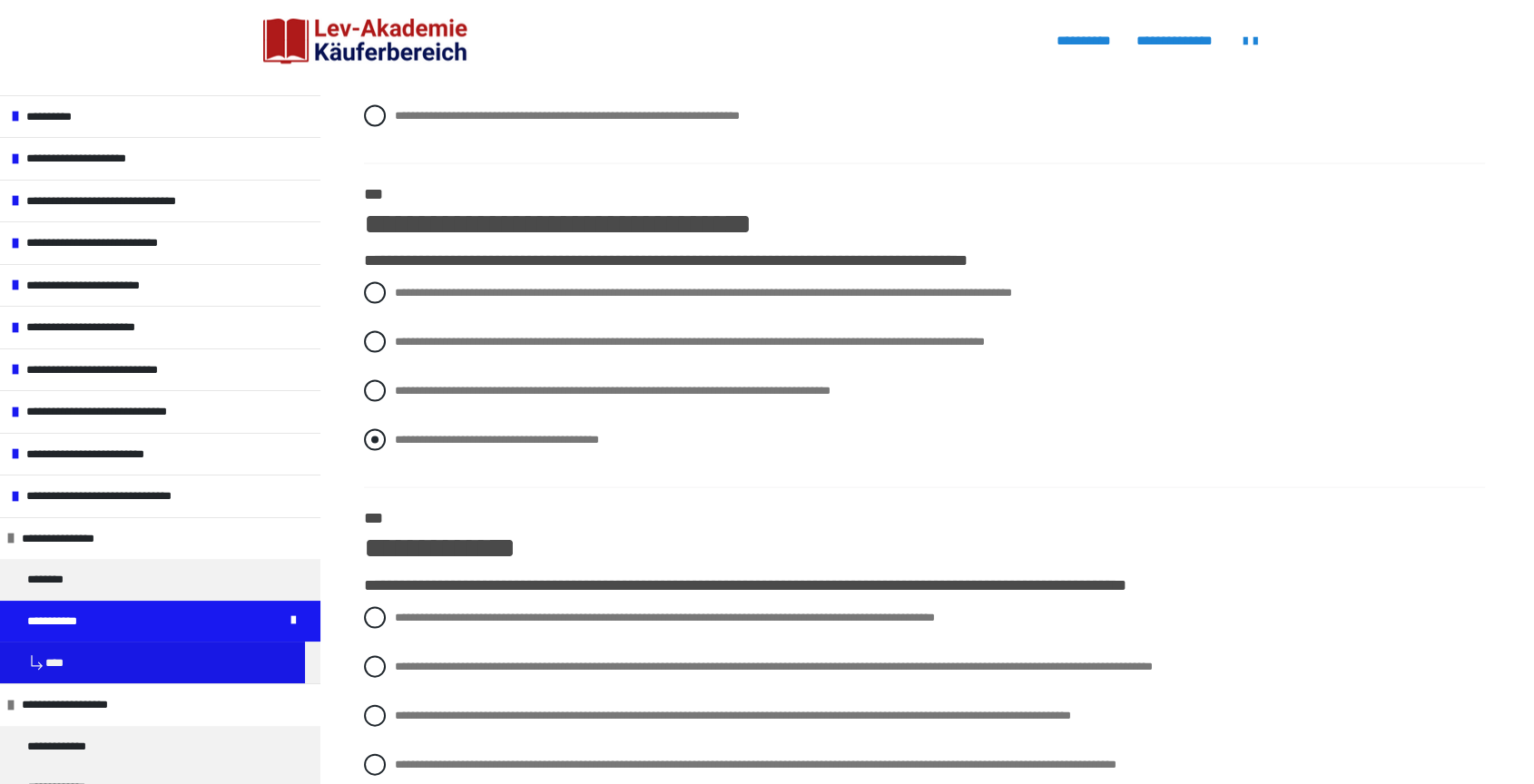 click at bounding box center (375, 440) 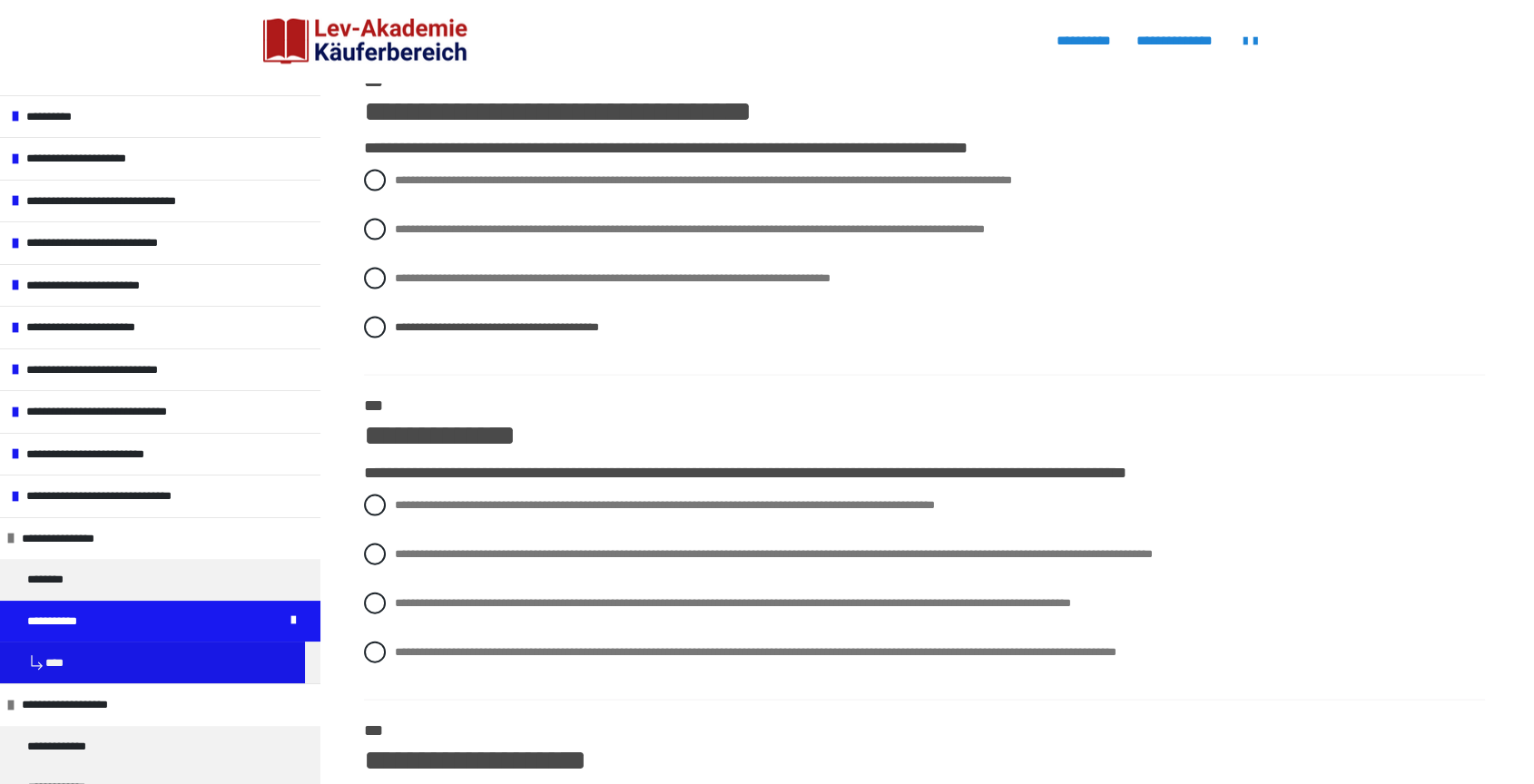scroll, scrollTop: 3843, scrollLeft: 0, axis: vertical 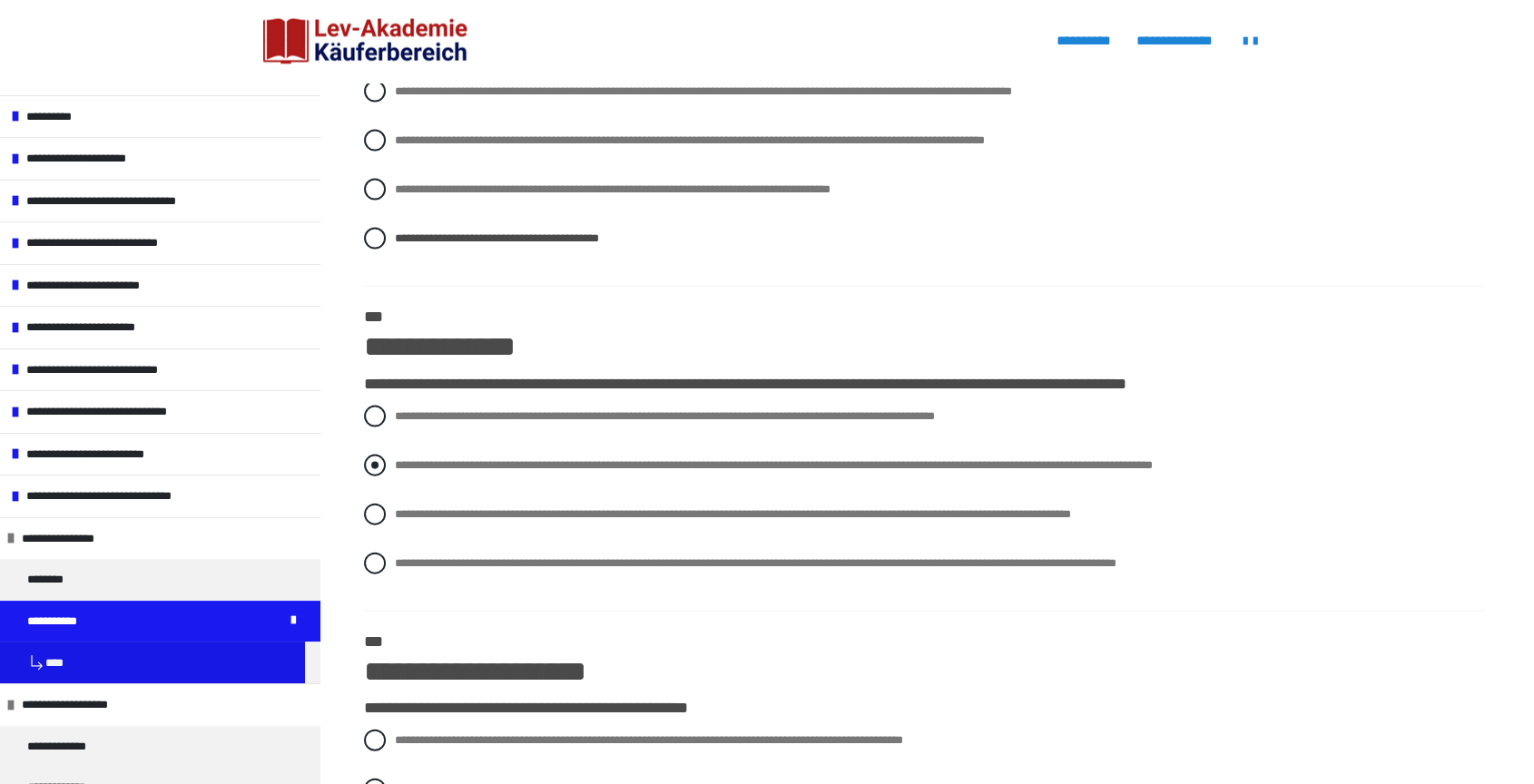 click at bounding box center [375, 466] 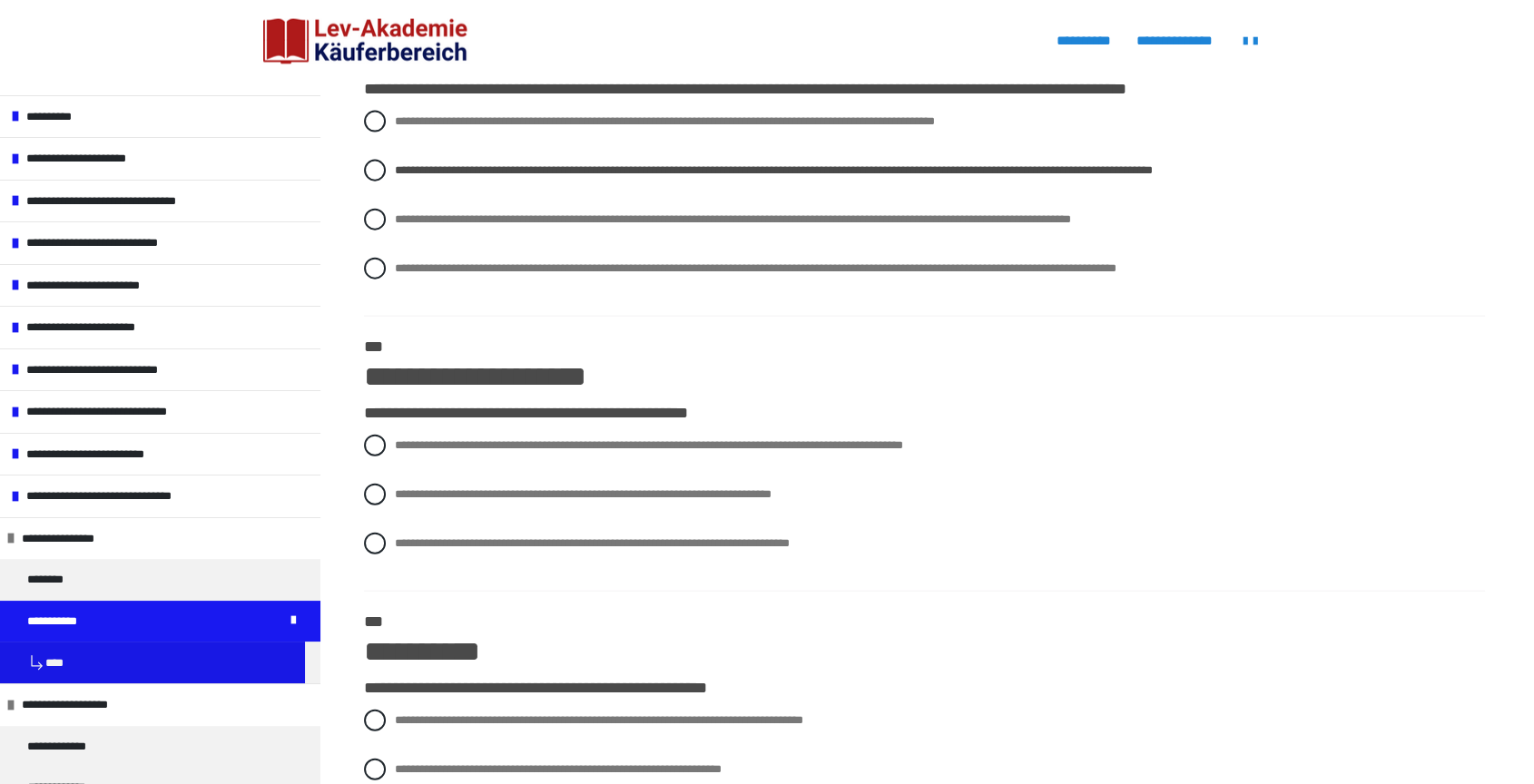 scroll, scrollTop: 4145, scrollLeft: 0, axis: vertical 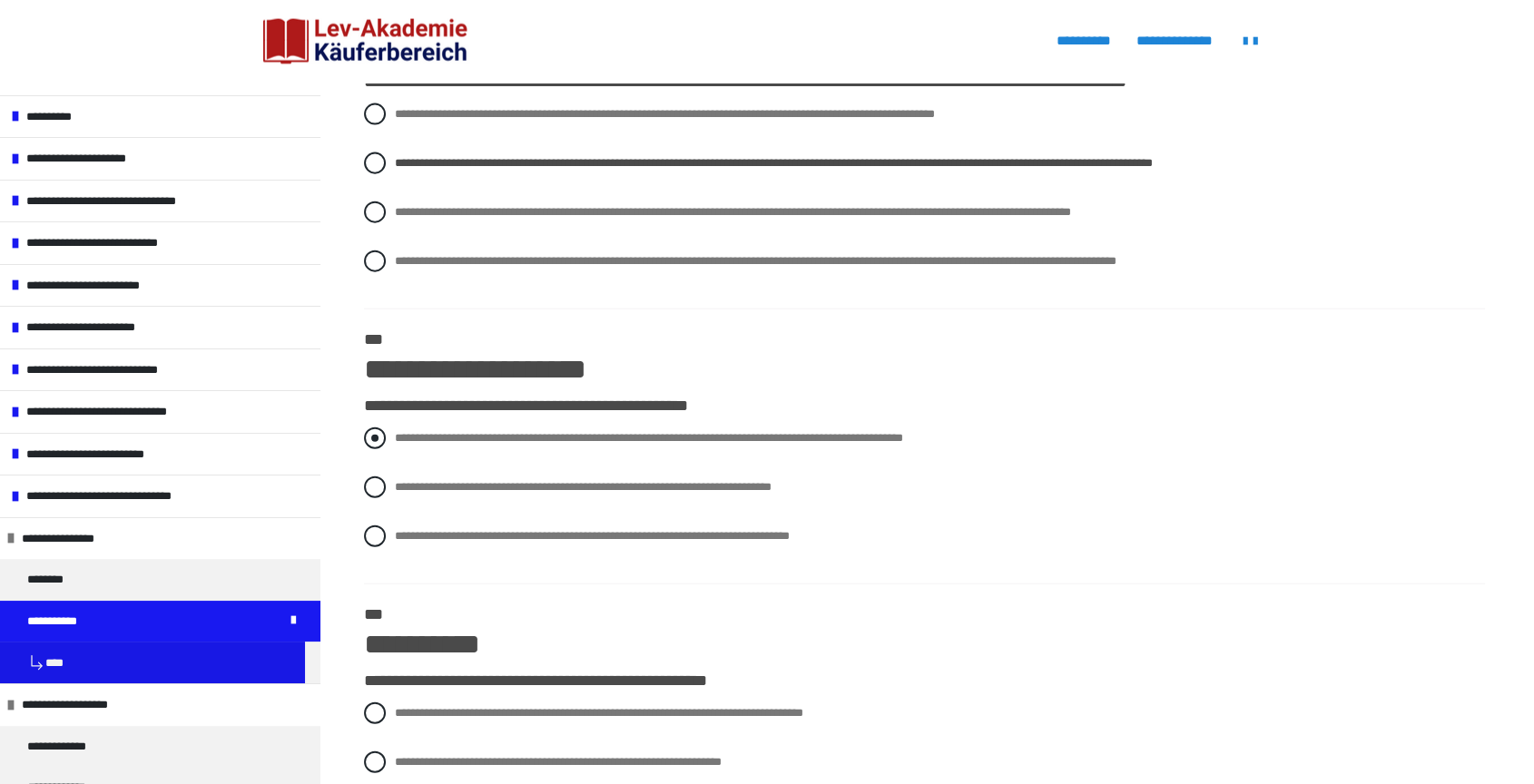 click at bounding box center [375, 438] 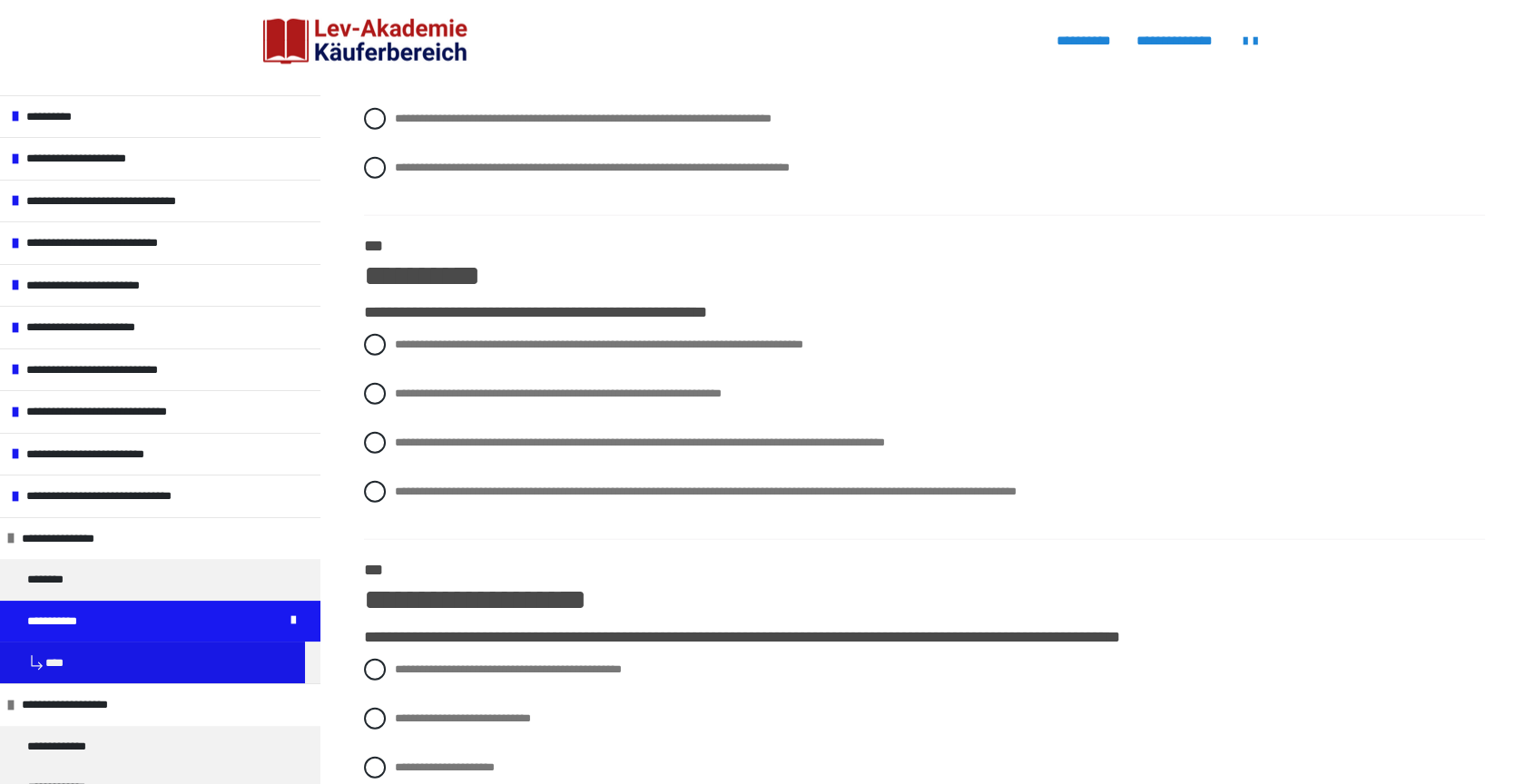 scroll, scrollTop: 4549, scrollLeft: 0, axis: vertical 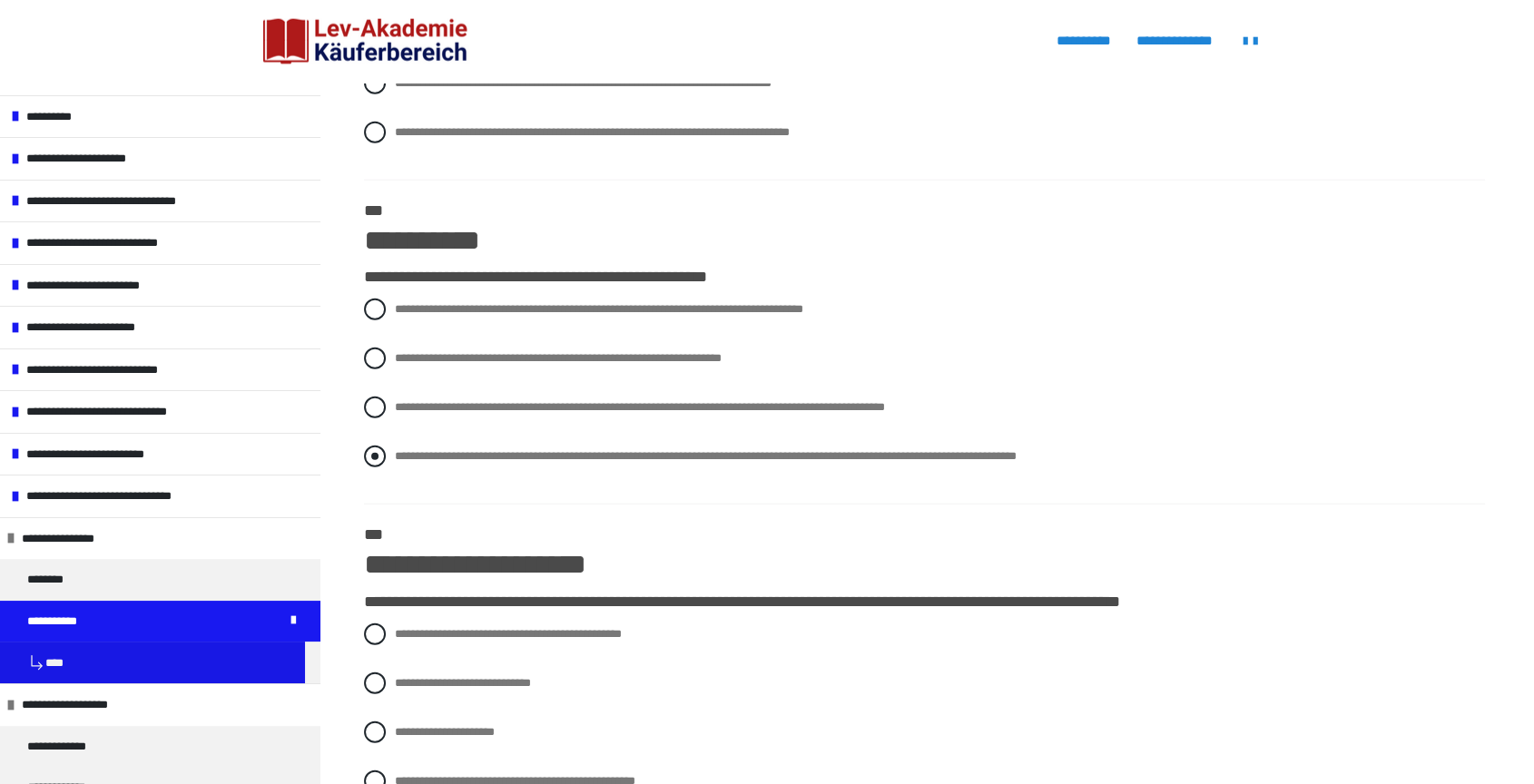click at bounding box center [375, 456] 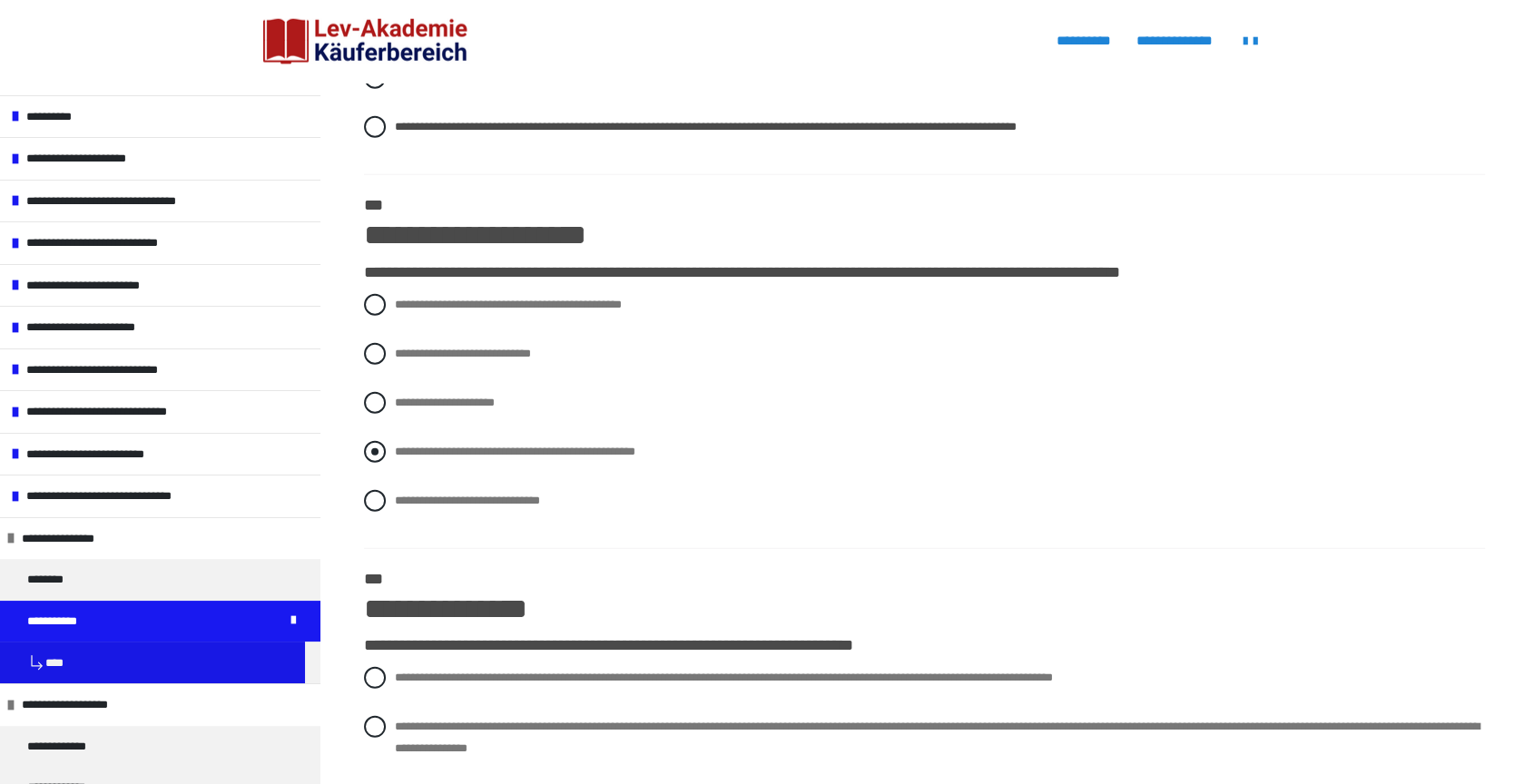 scroll, scrollTop: 4952, scrollLeft: 0, axis: vertical 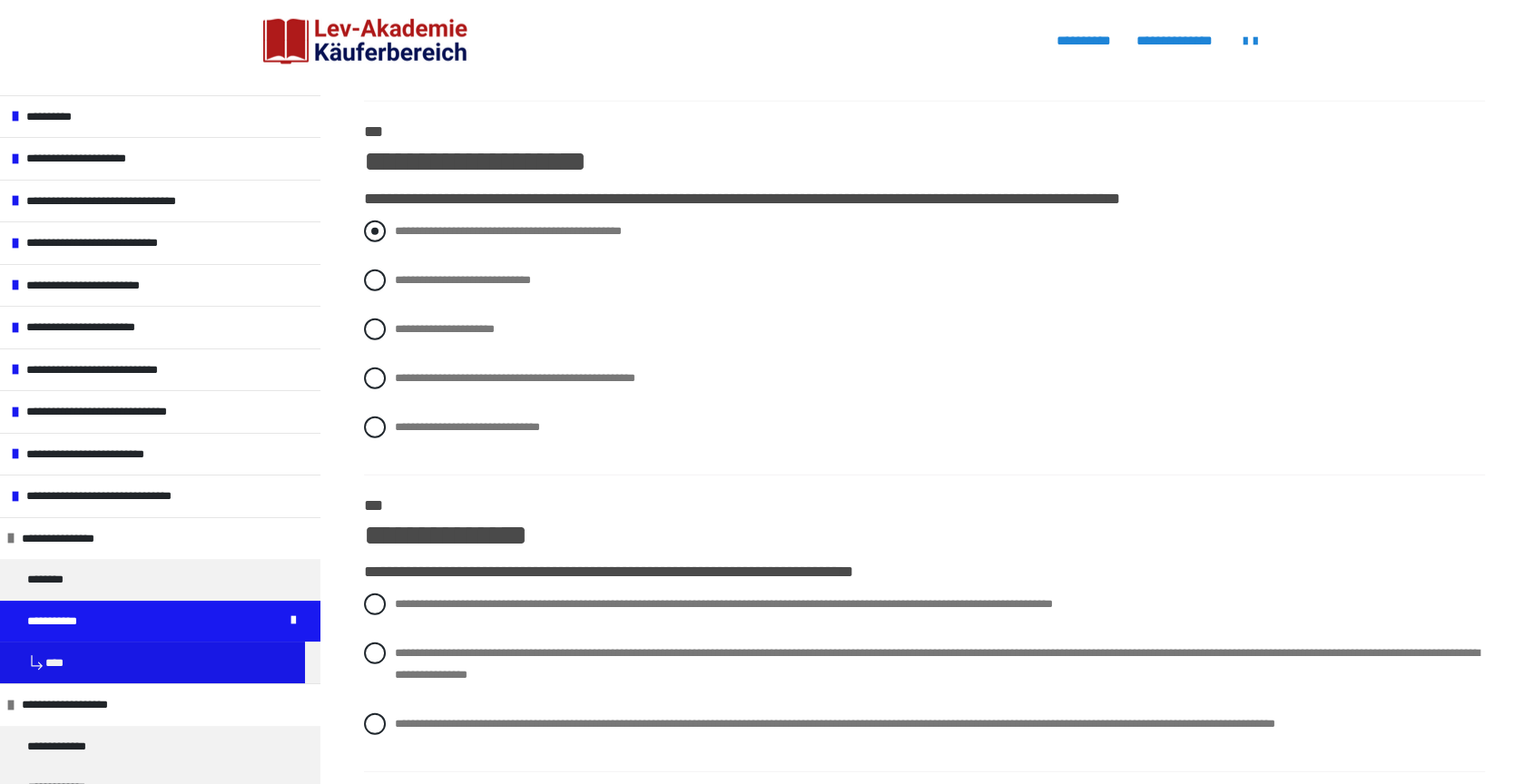 click at bounding box center (375, 231) 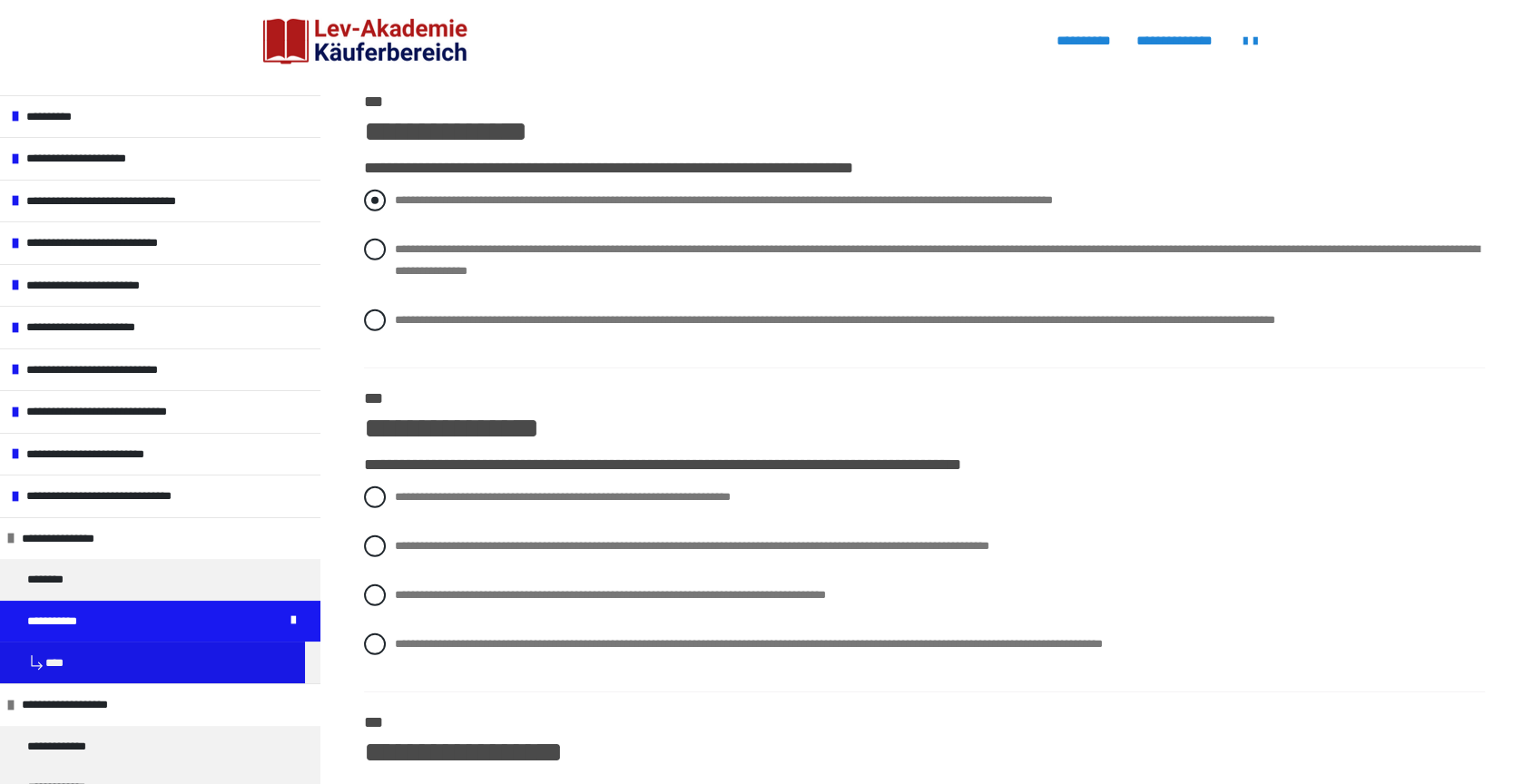 scroll, scrollTop: 5255, scrollLeft: 0, axis: vertical 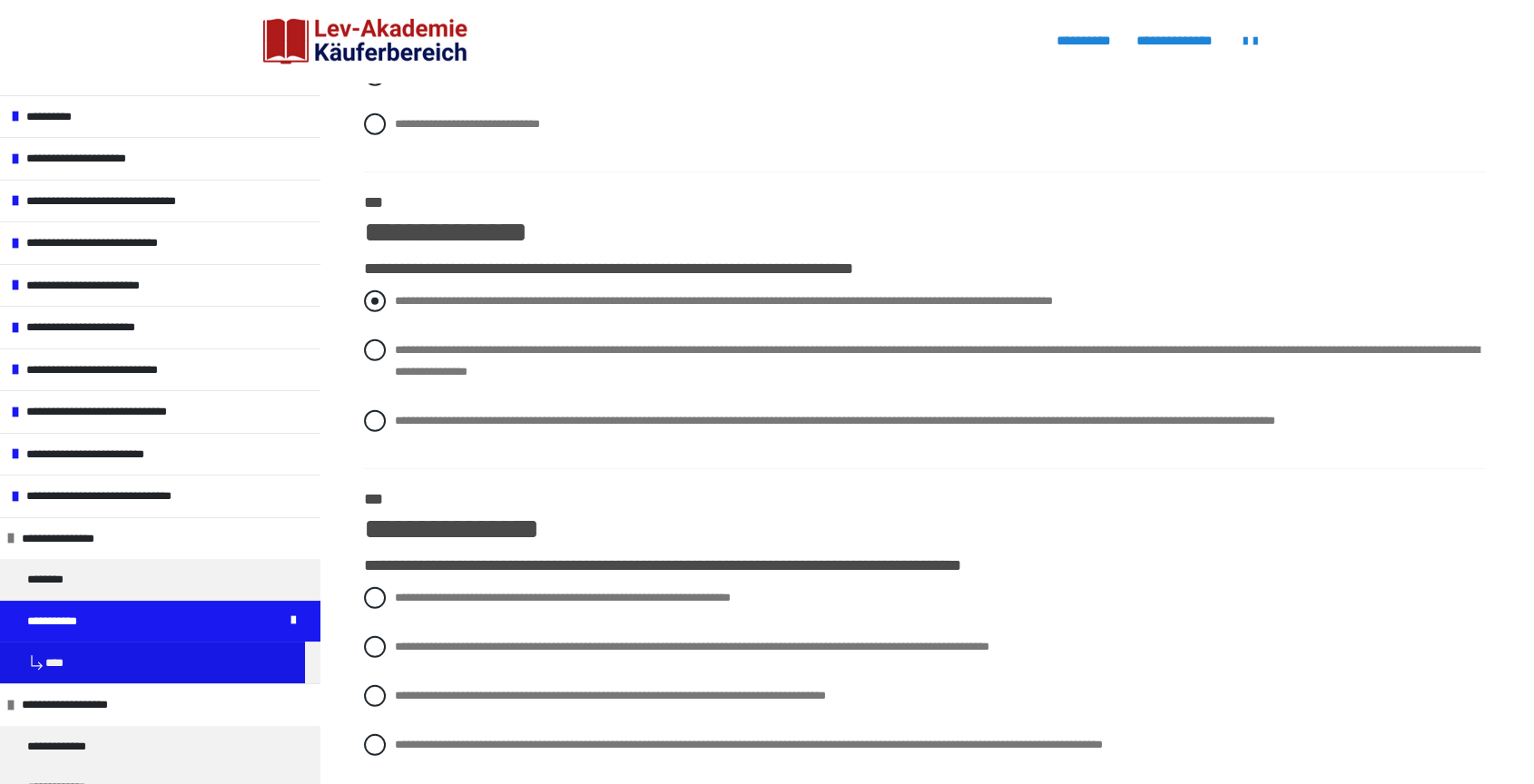 click at bounding box center [375, 301] 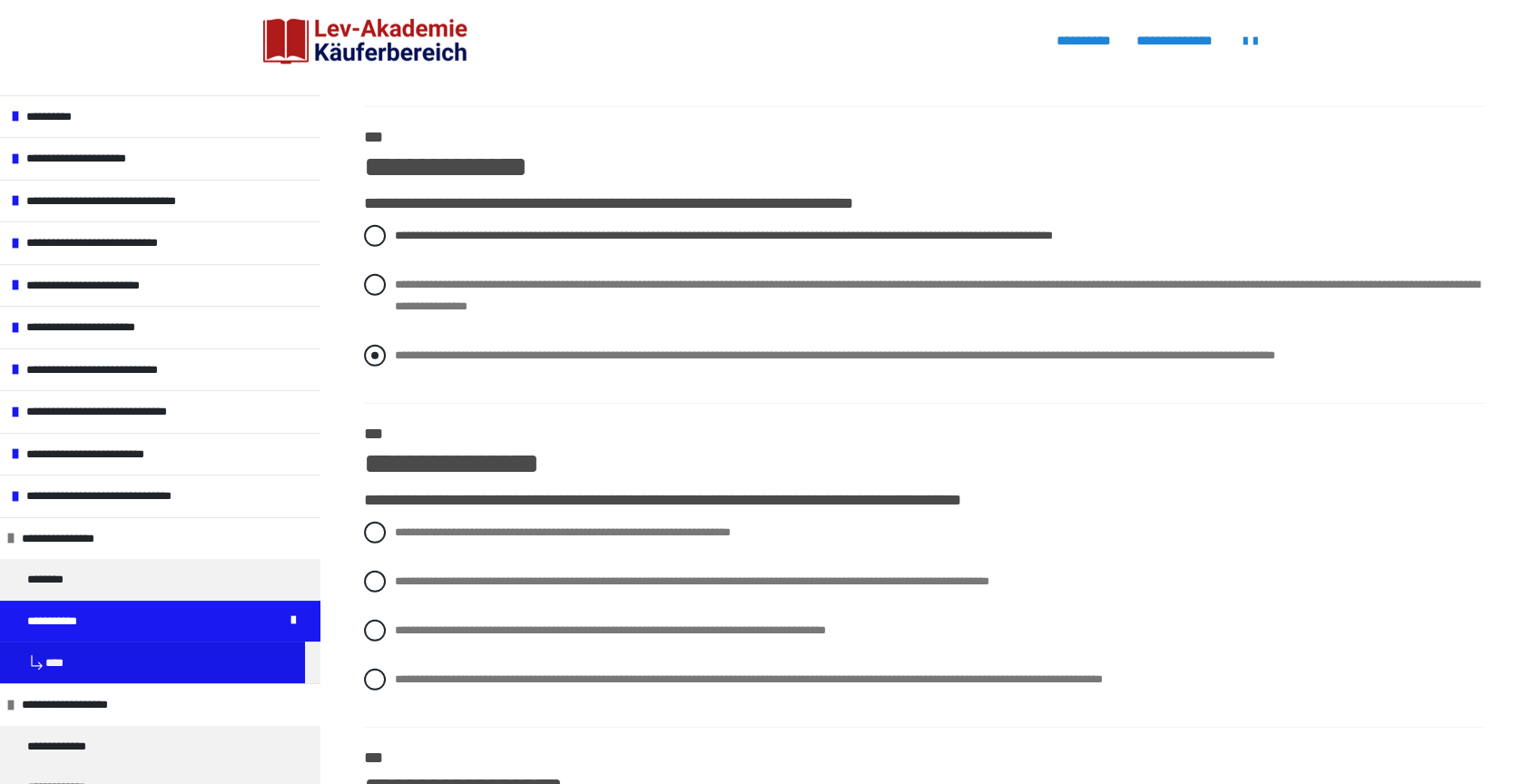 scroll, scrollTop: 5356, scrollLeft: 0, axis: vertical 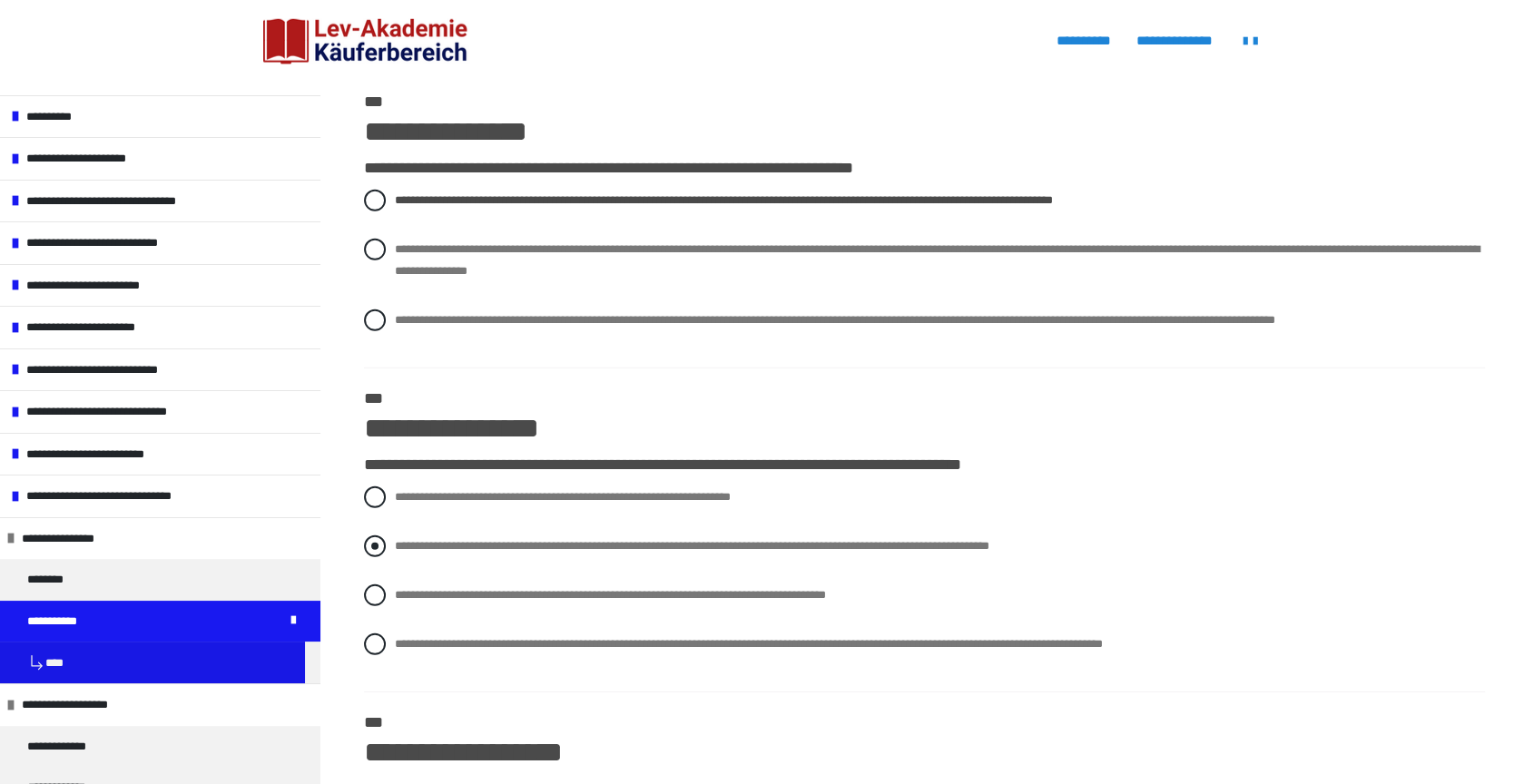 click at bounding box center [375, 546] 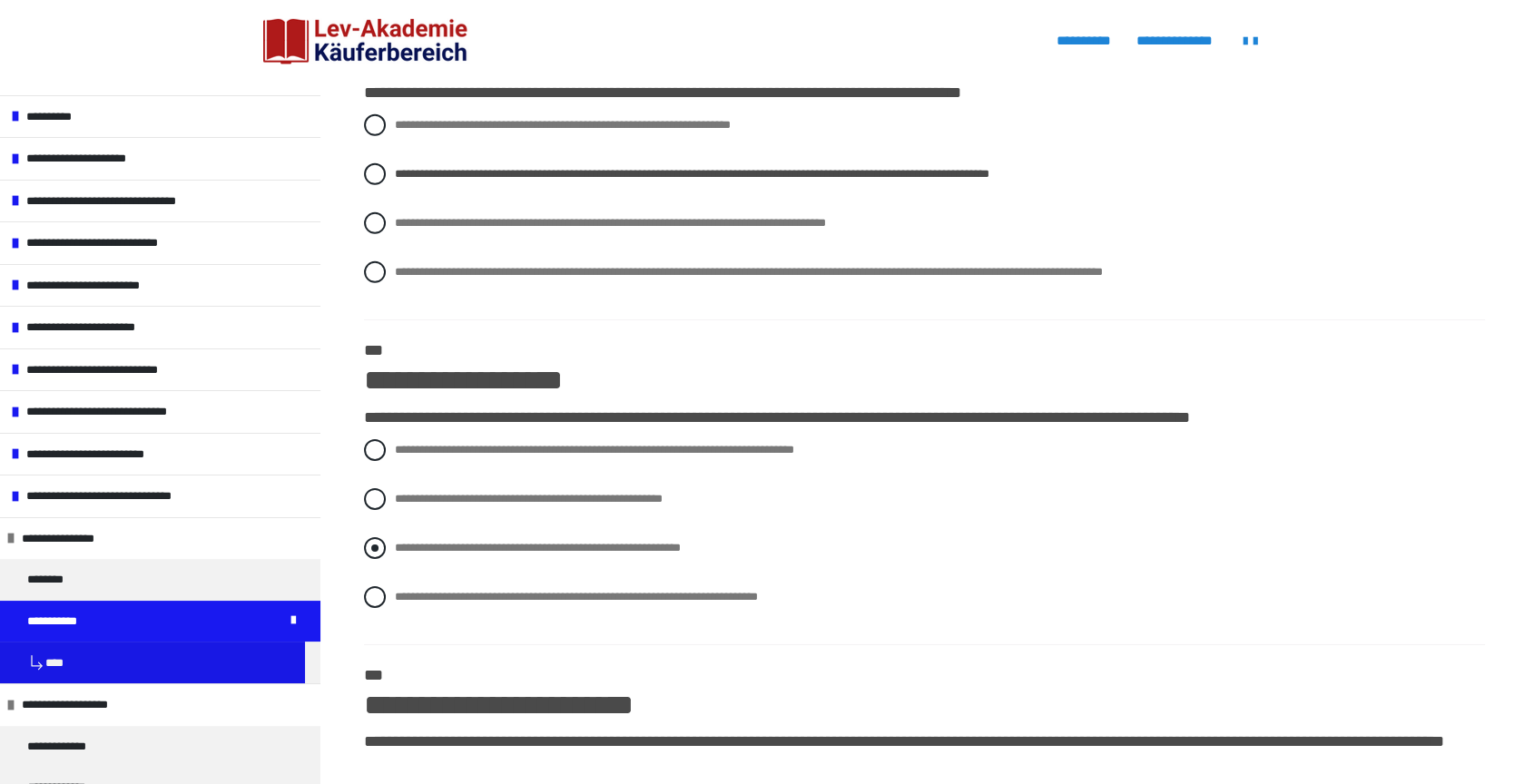 scroll, scrollTop: 5758, scrollLeft: 0, axis: vertical 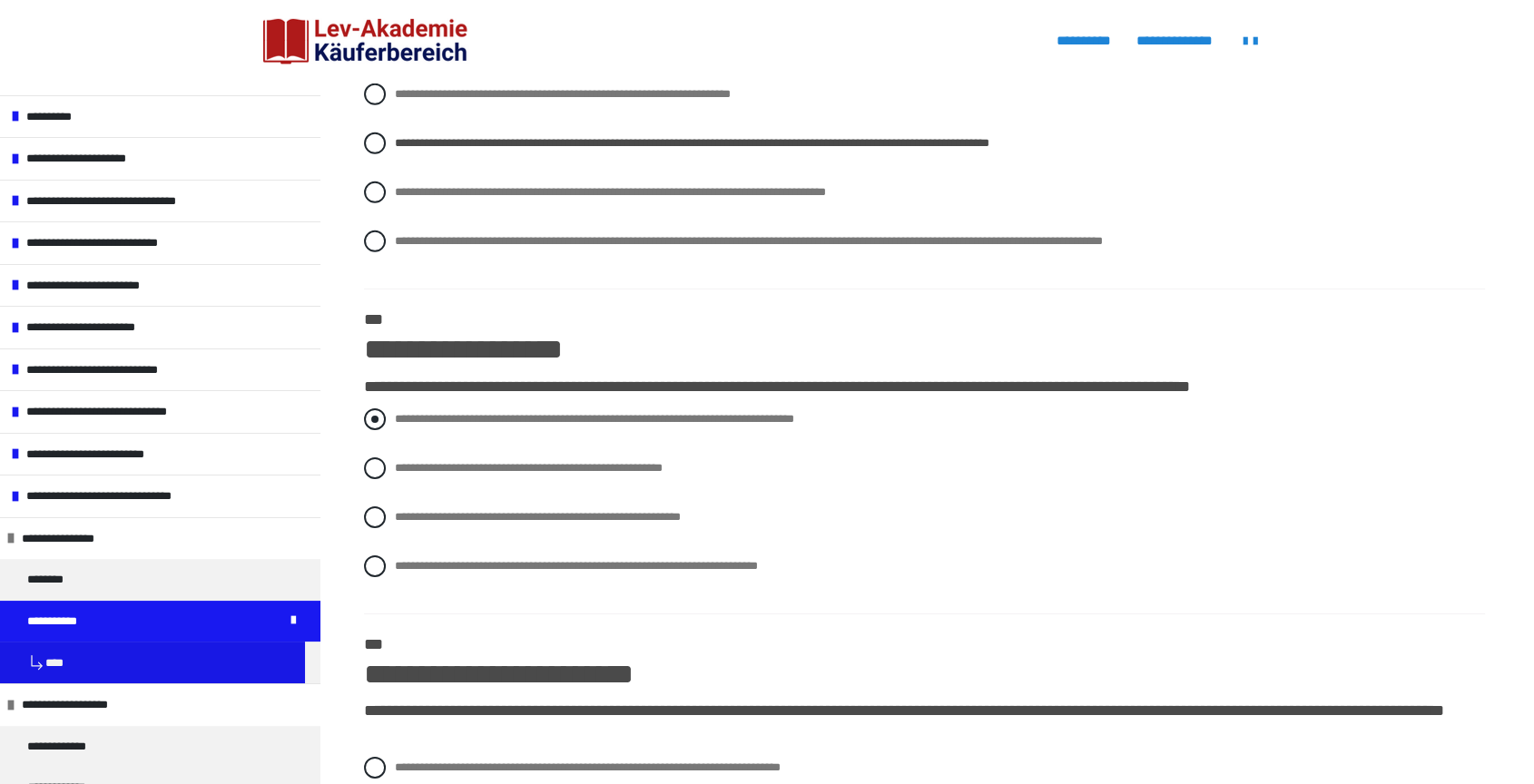 click at bounding box center (375, 419) 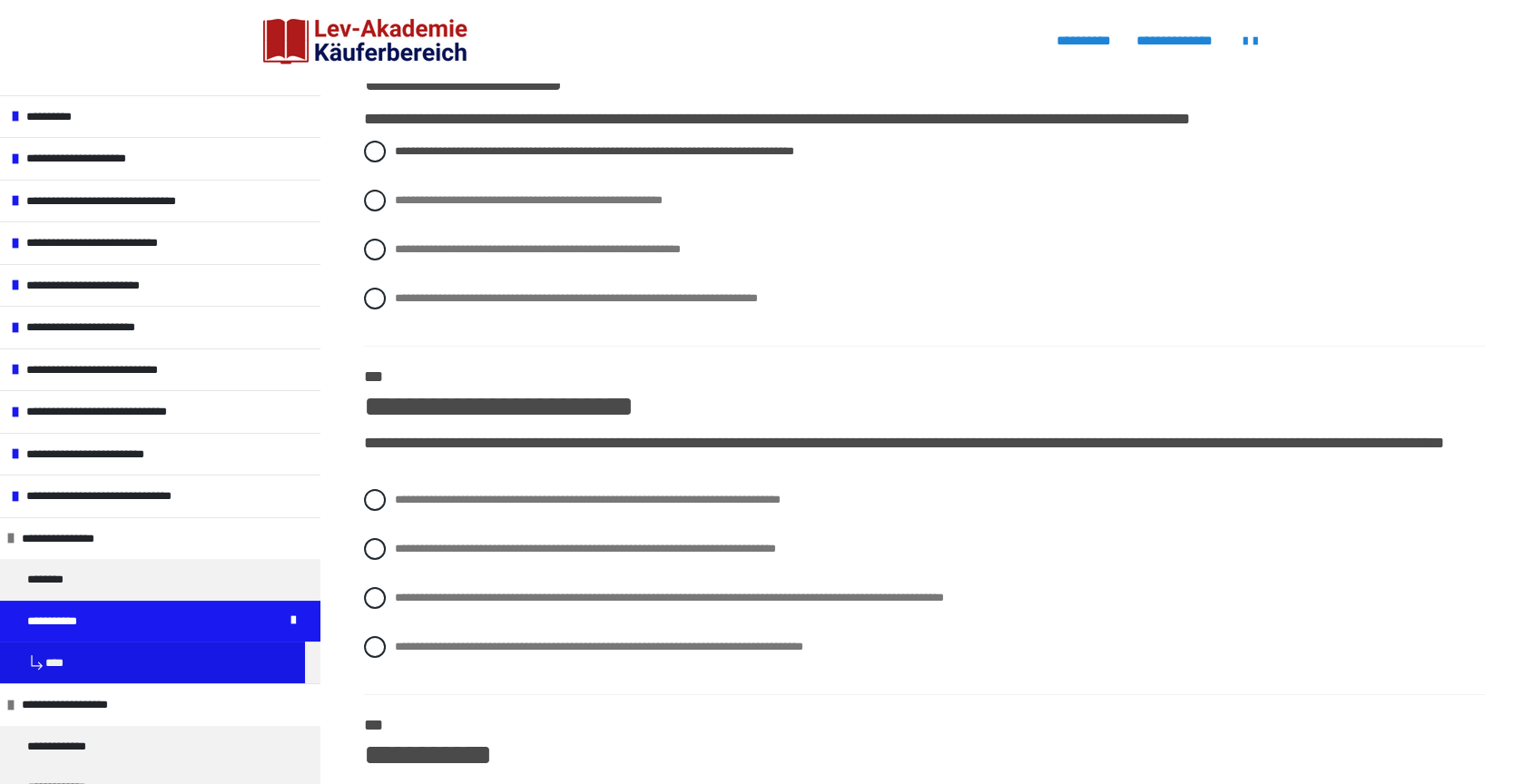 scroll, scrollTop: 6061, scrollLeft: 0, axis: vertical 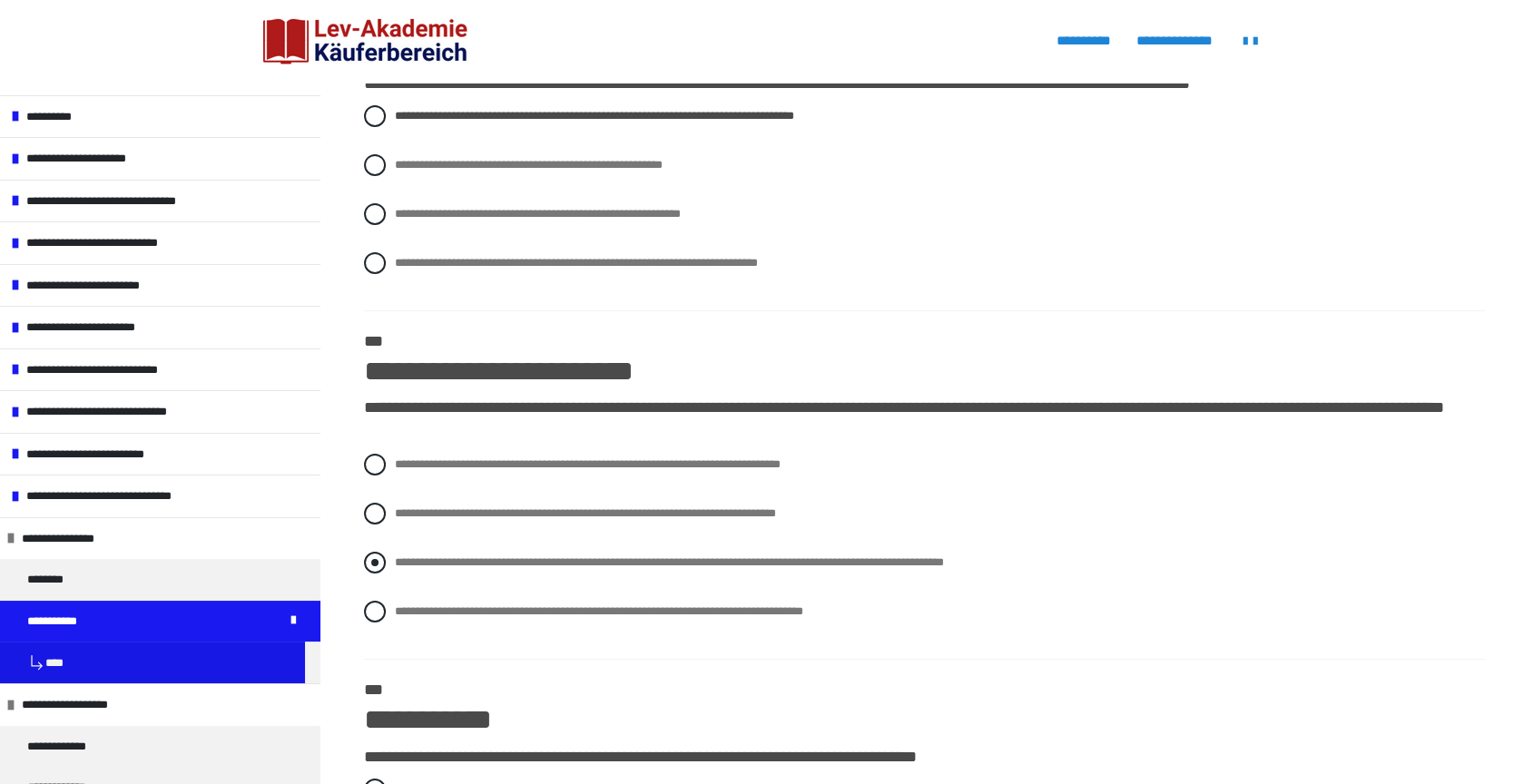 click at bounding box center (375, 563) 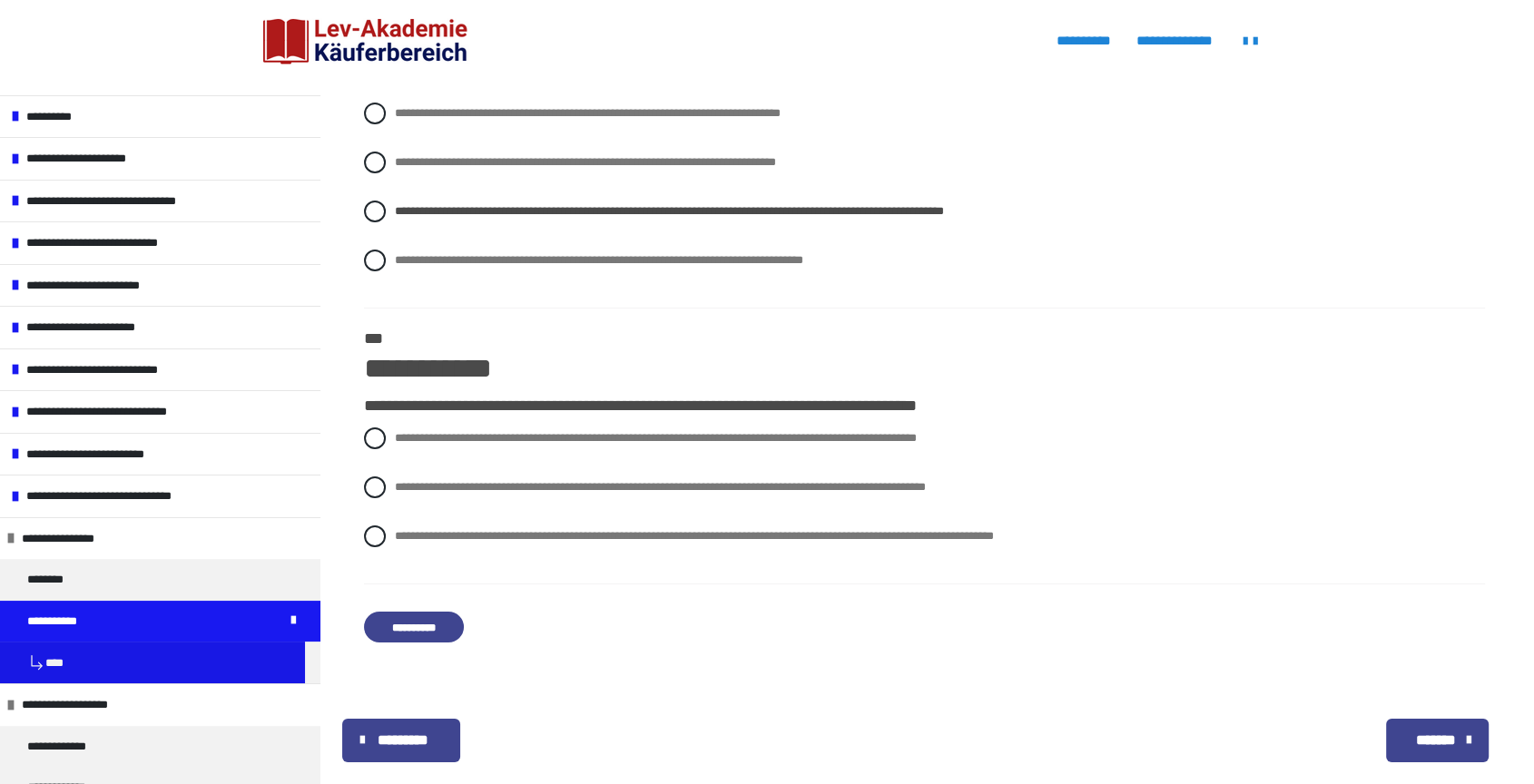 scroll, scrollTop: 6464, scrollLeft: 0, axis: vertical 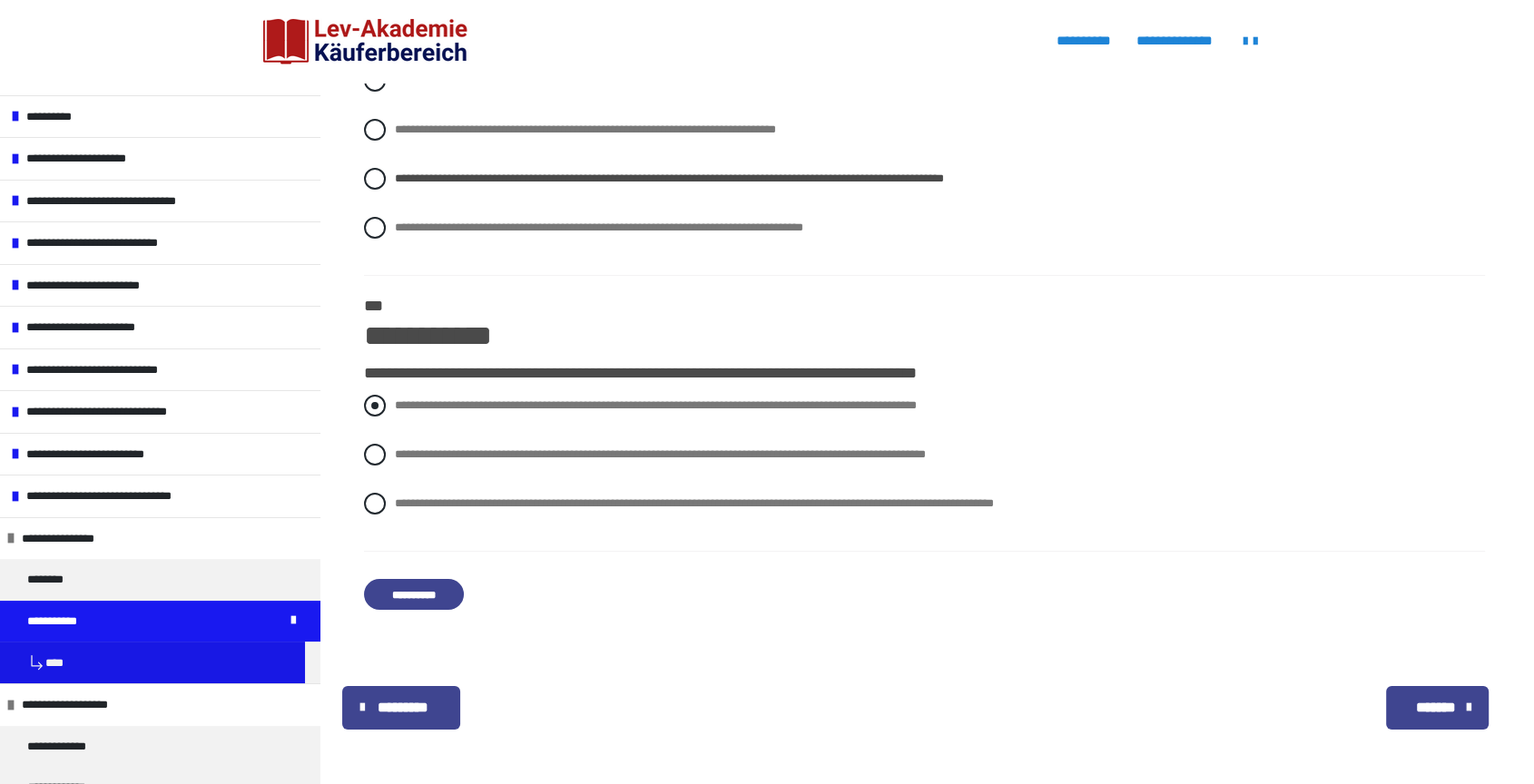 click at bounding box center (375, 406) 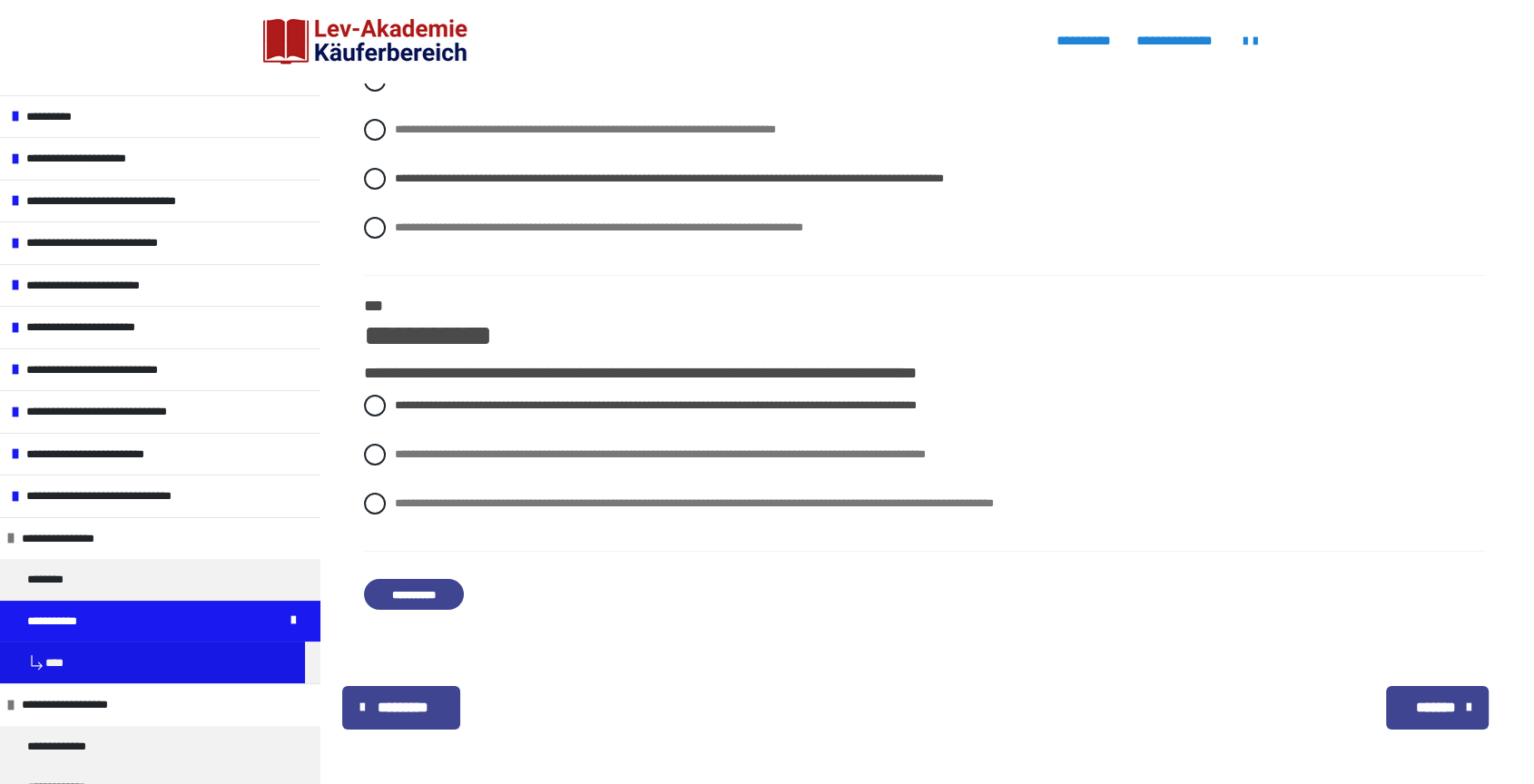 click on "**********" at bounding box center (414, 594) 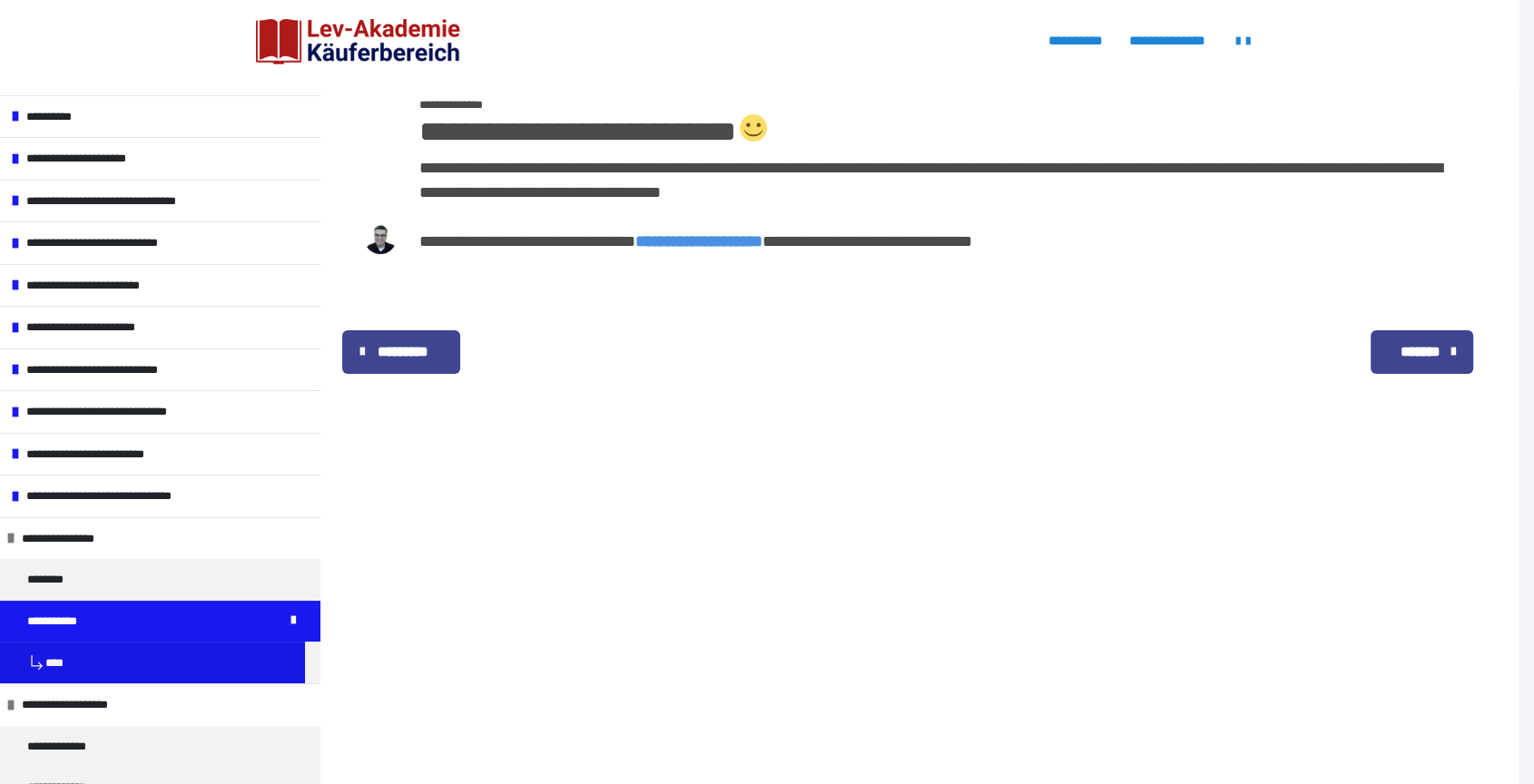 scroll, scrollTop: 35, scrollLeft: 0, axis: vertical 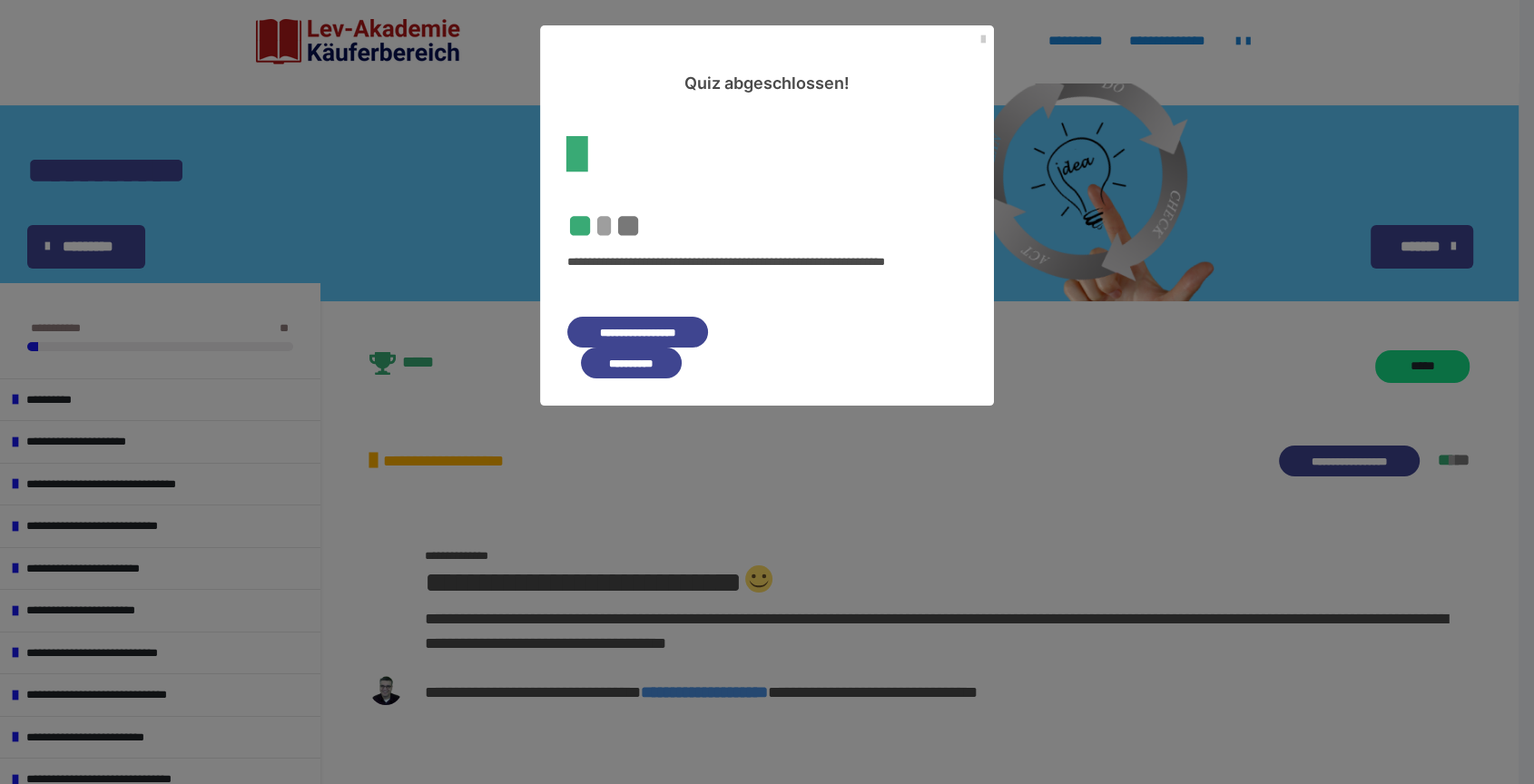 click on "**********" at bounding box center [631, 363] 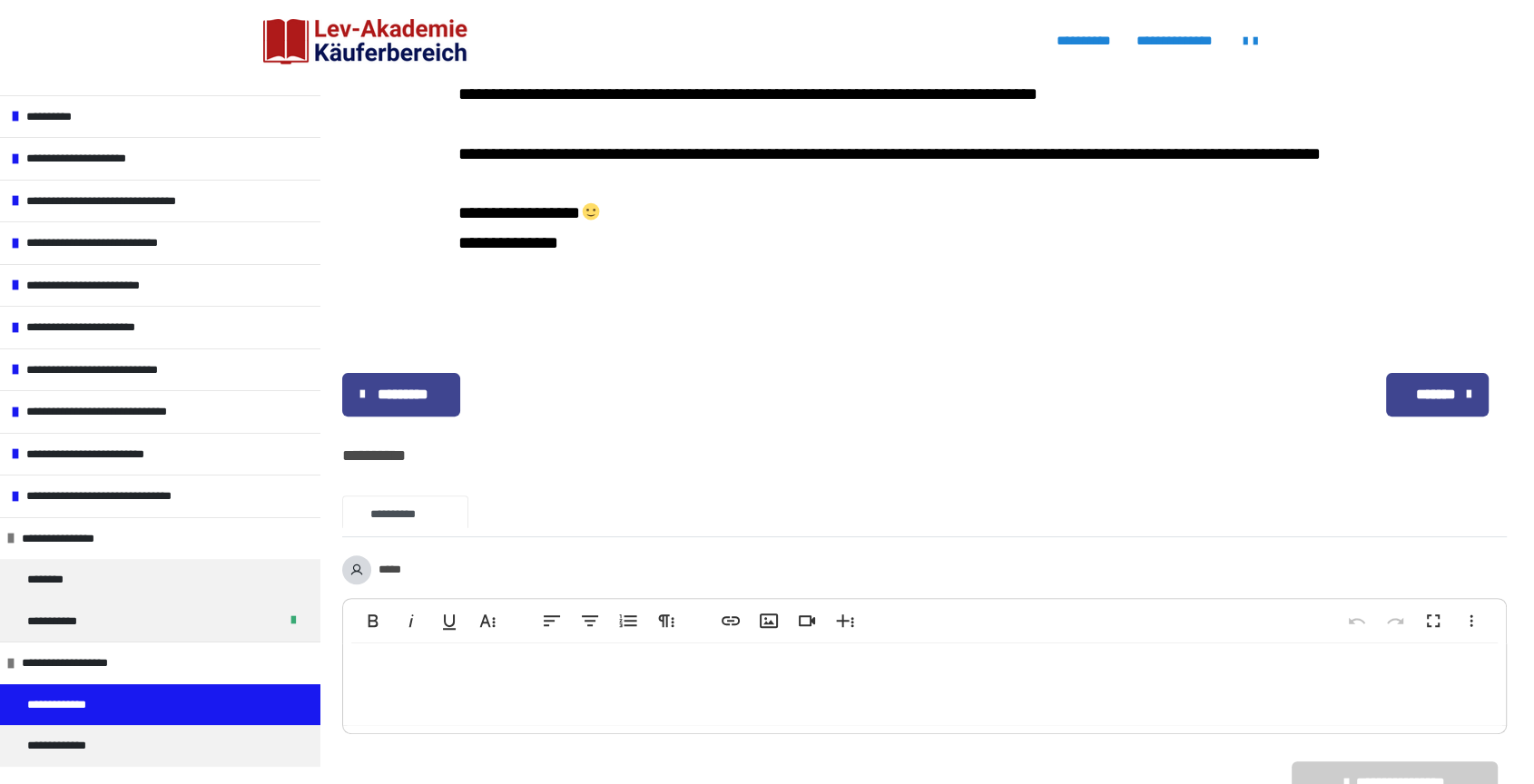 scroll, scrollTop: 338, scrollLeft: 0, axis: vertical 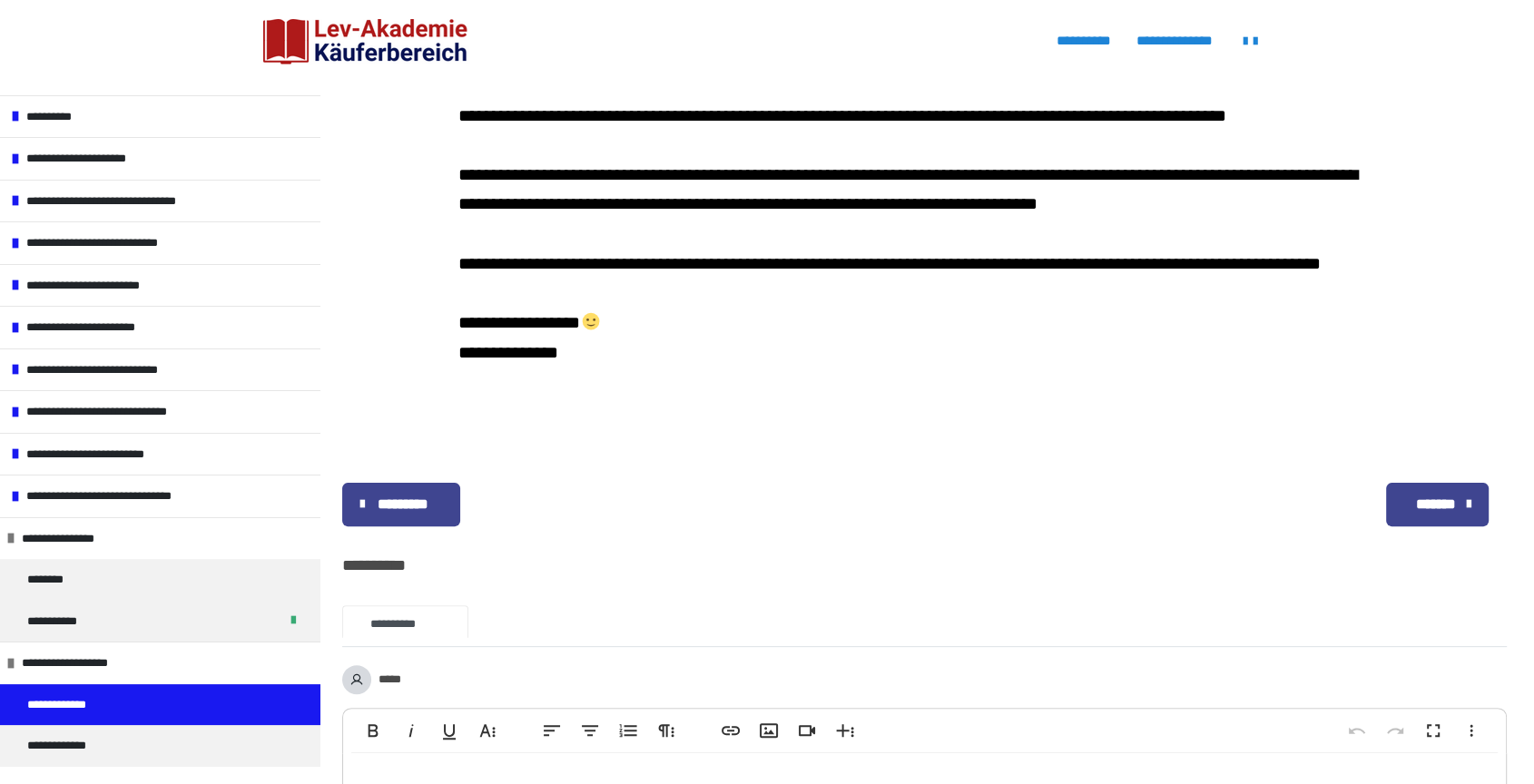 click on "*******" at bounding box center [1435, 505] 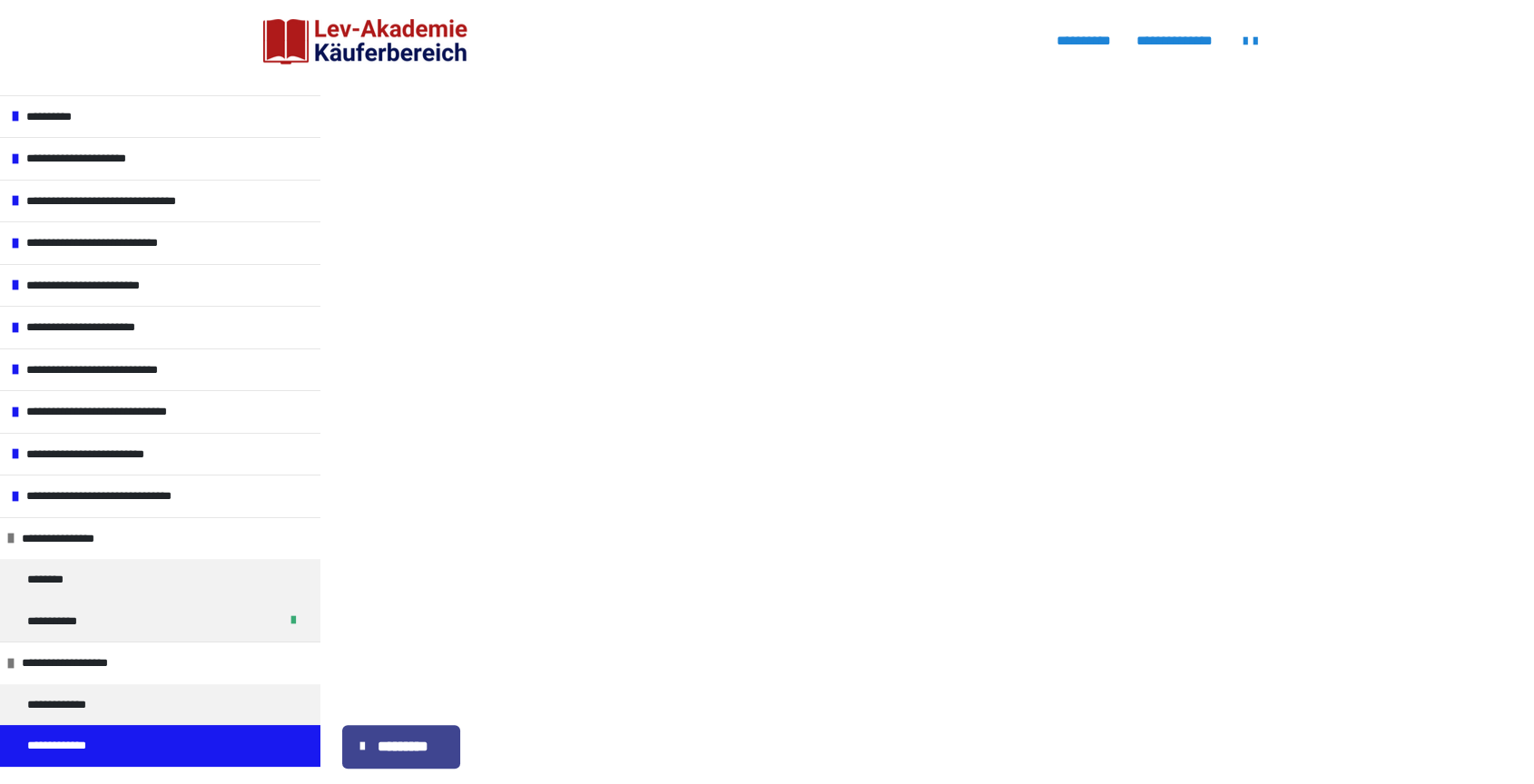 scroll, scrollTop: 1081, scrollLeft: 0, axis: vertical 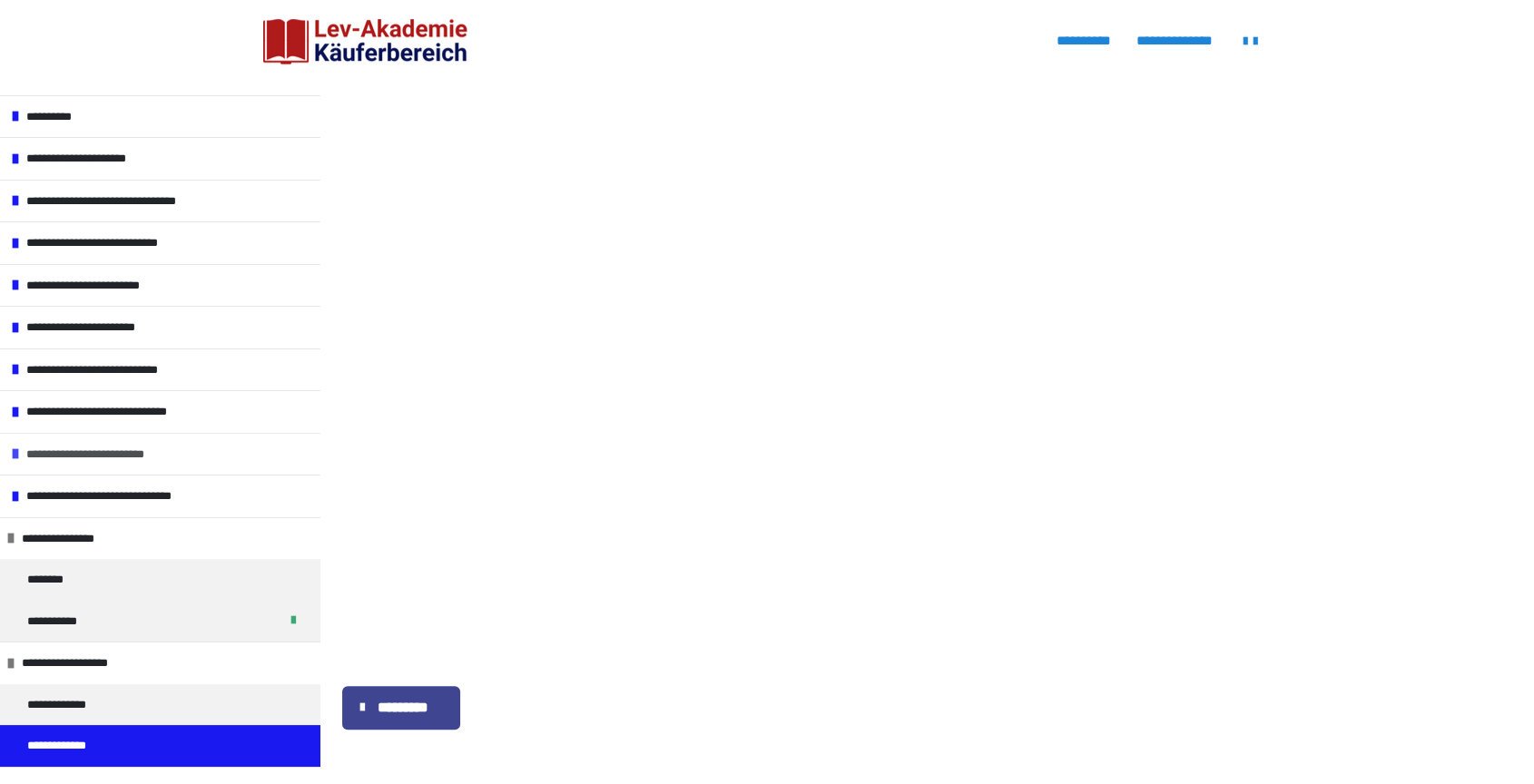 click on "**********" at bounding box center (95, 455) 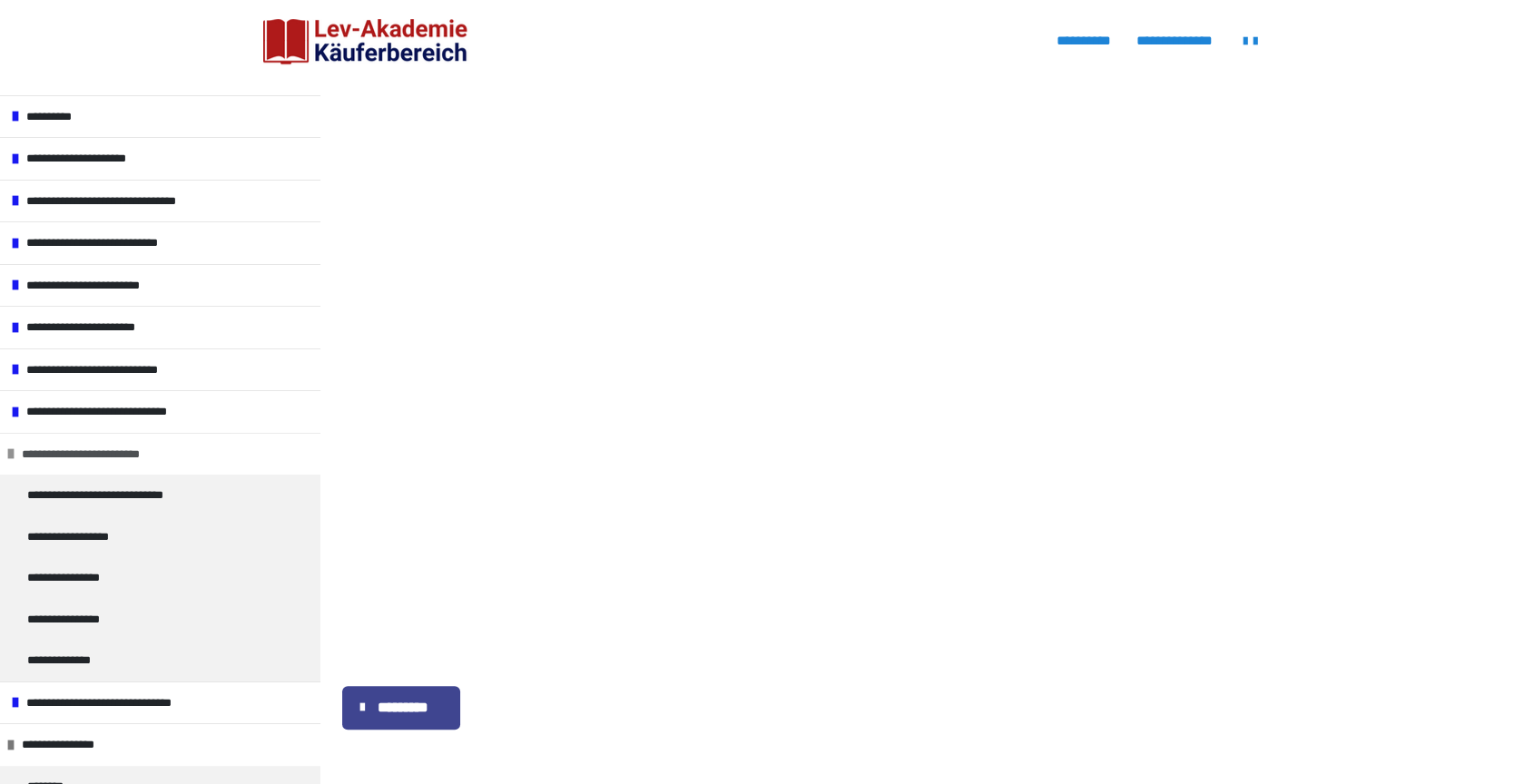 click on "**********" at bounding box center [91, 455] 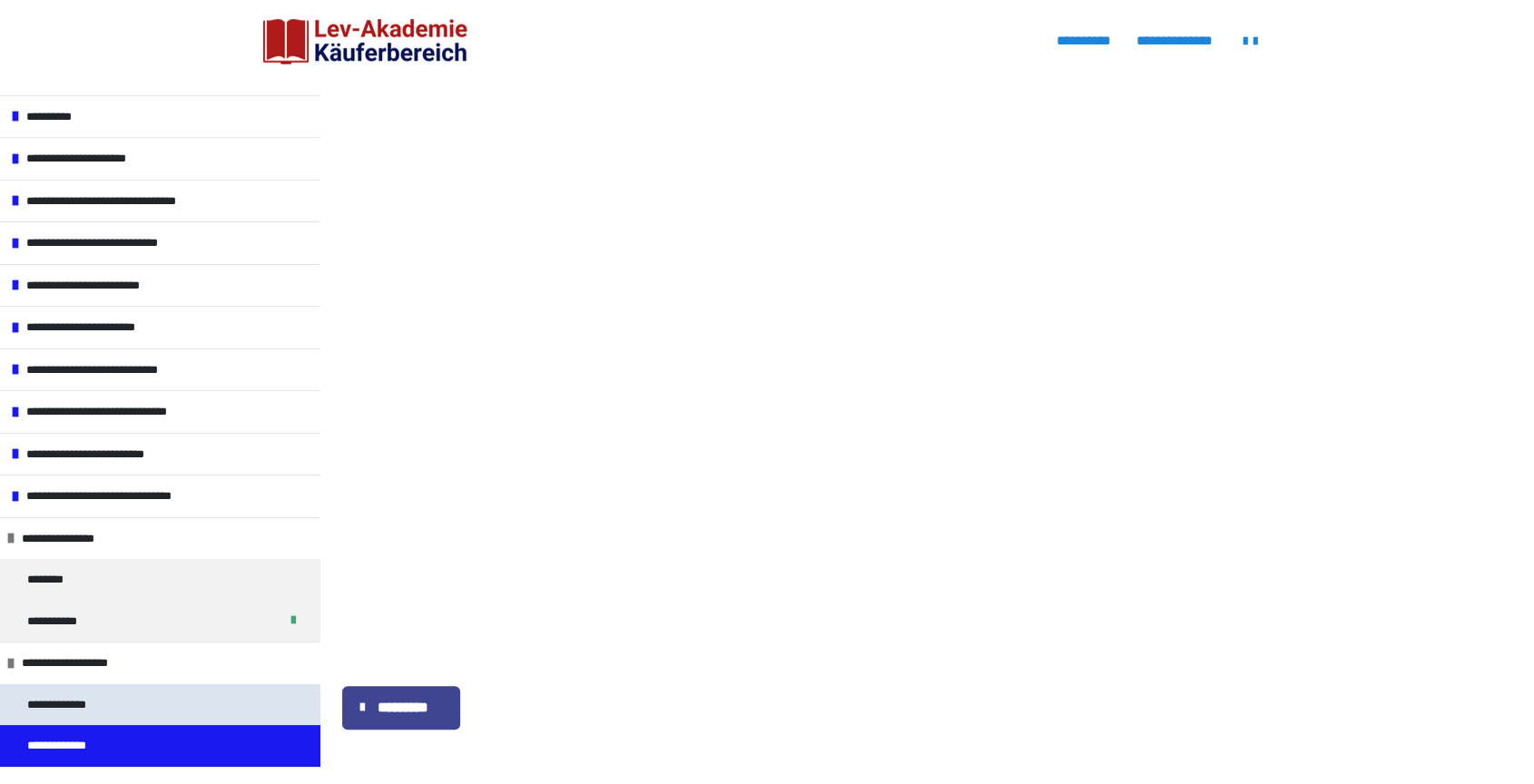 click on "**********" at bounding box center [66, 705] 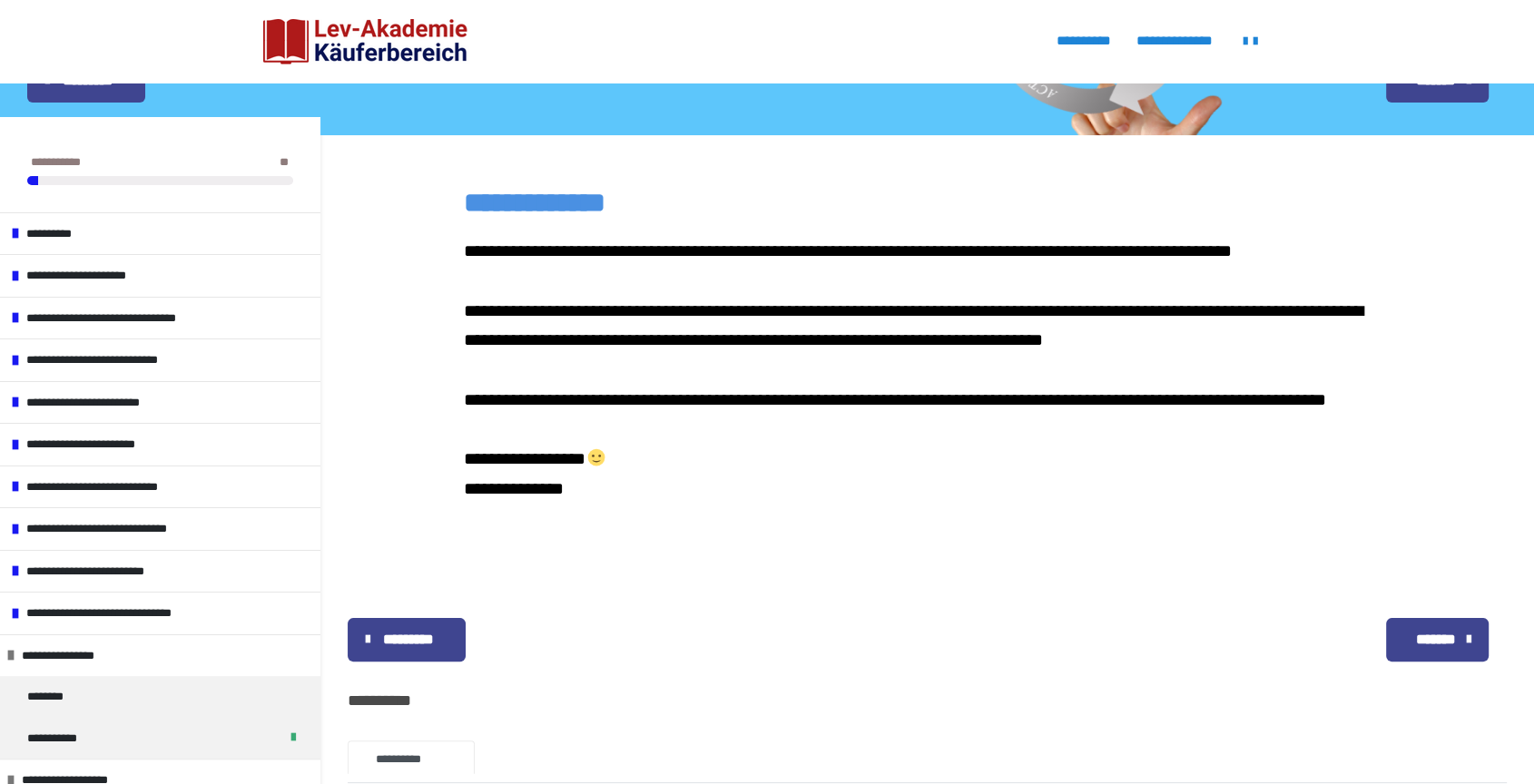 scroll, scrollTop: 0, scrollLeft: 0, axis: both 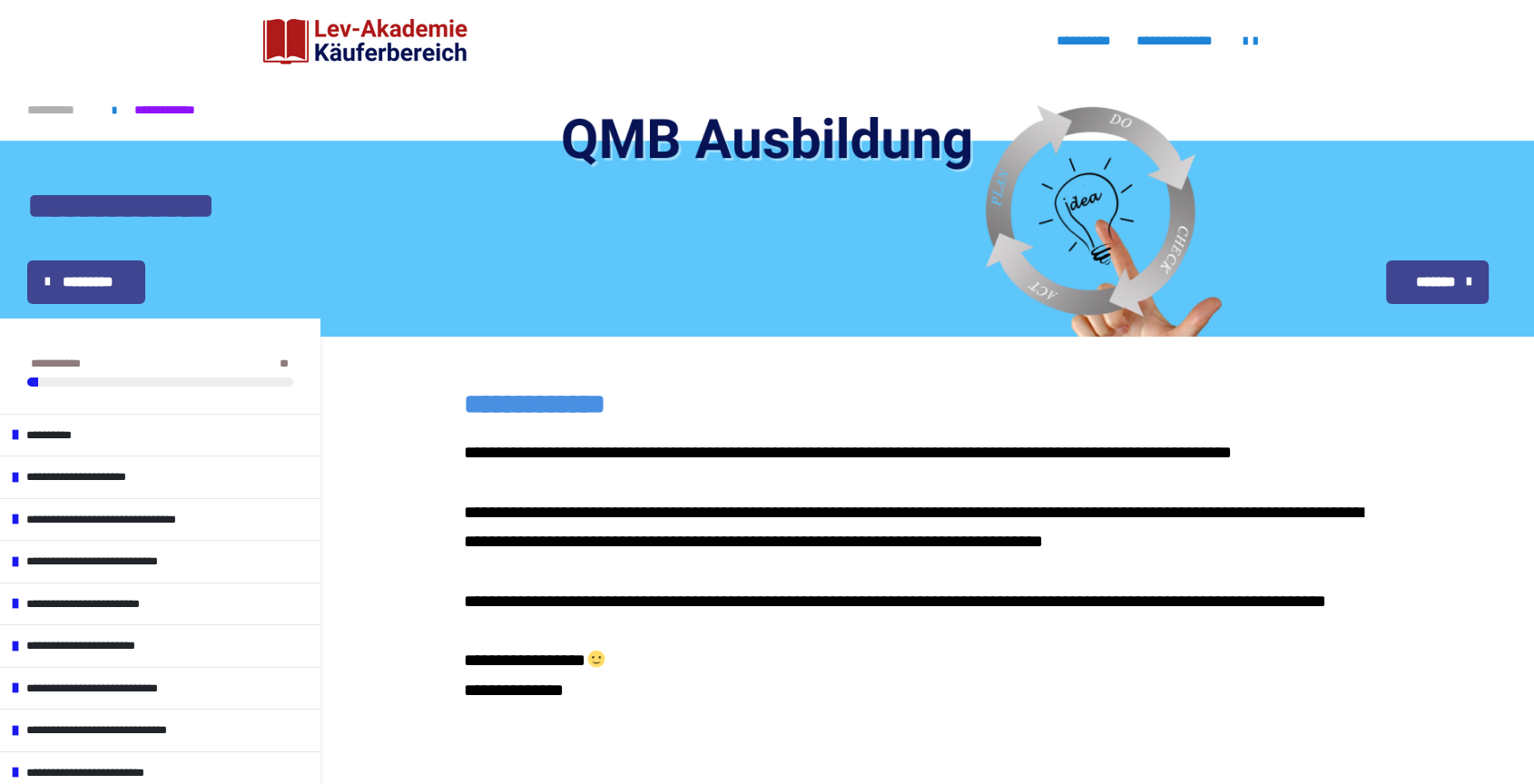 click on "**********" at bounding box center [61, 110] 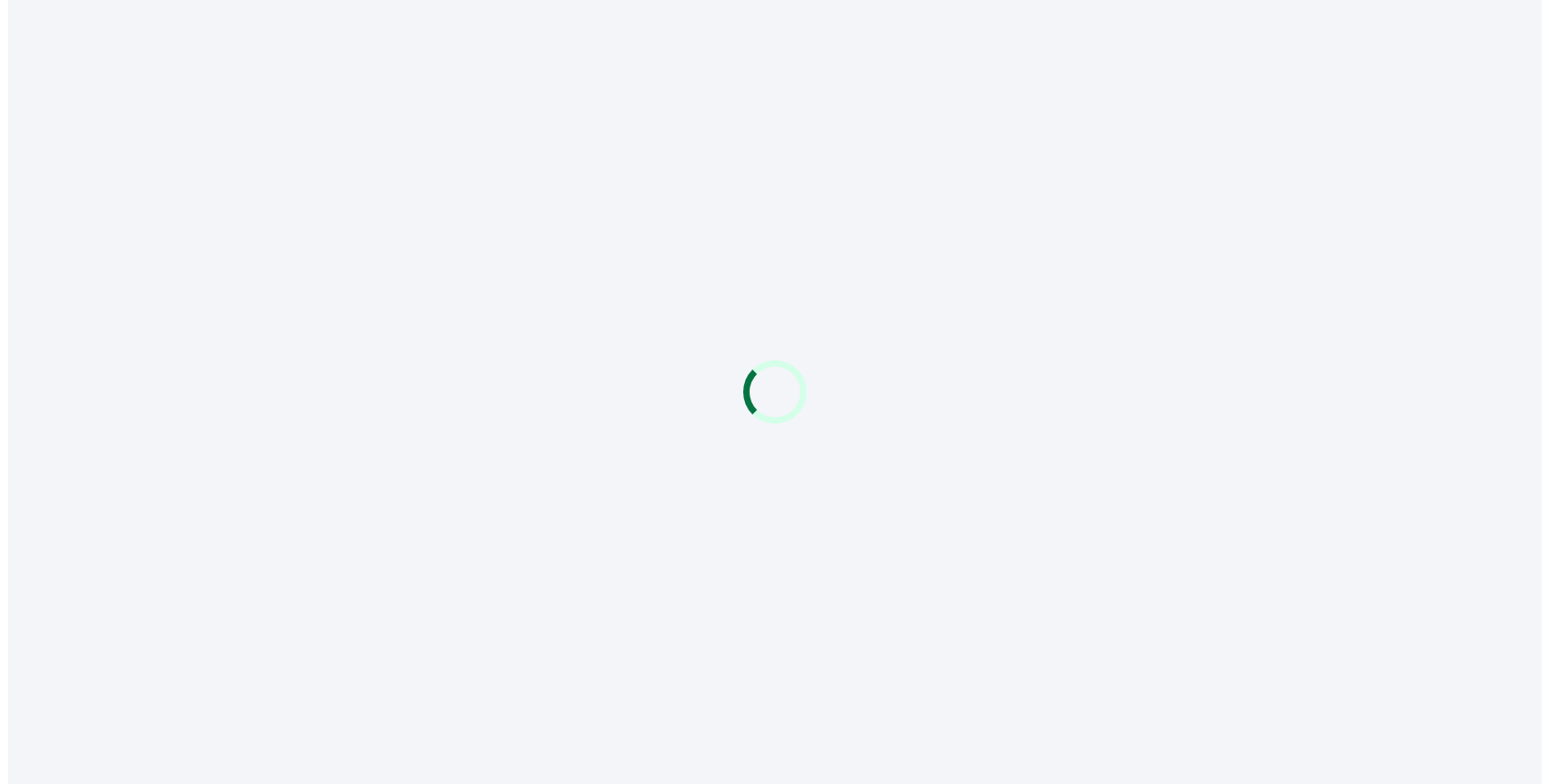 scroll, scrollTop: 0, scrollLeft: 0, axis: both 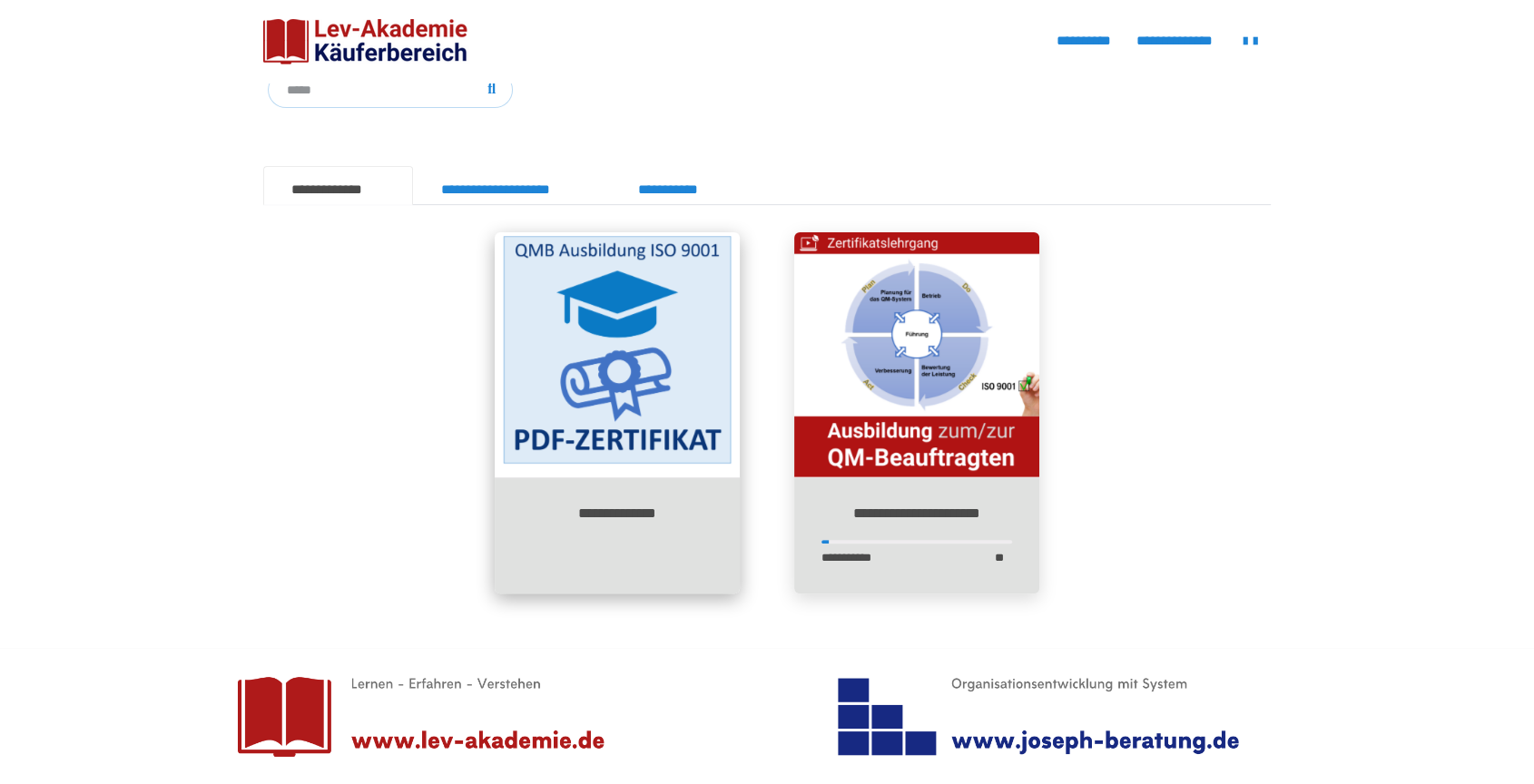 click at bounding box center [617, 355] 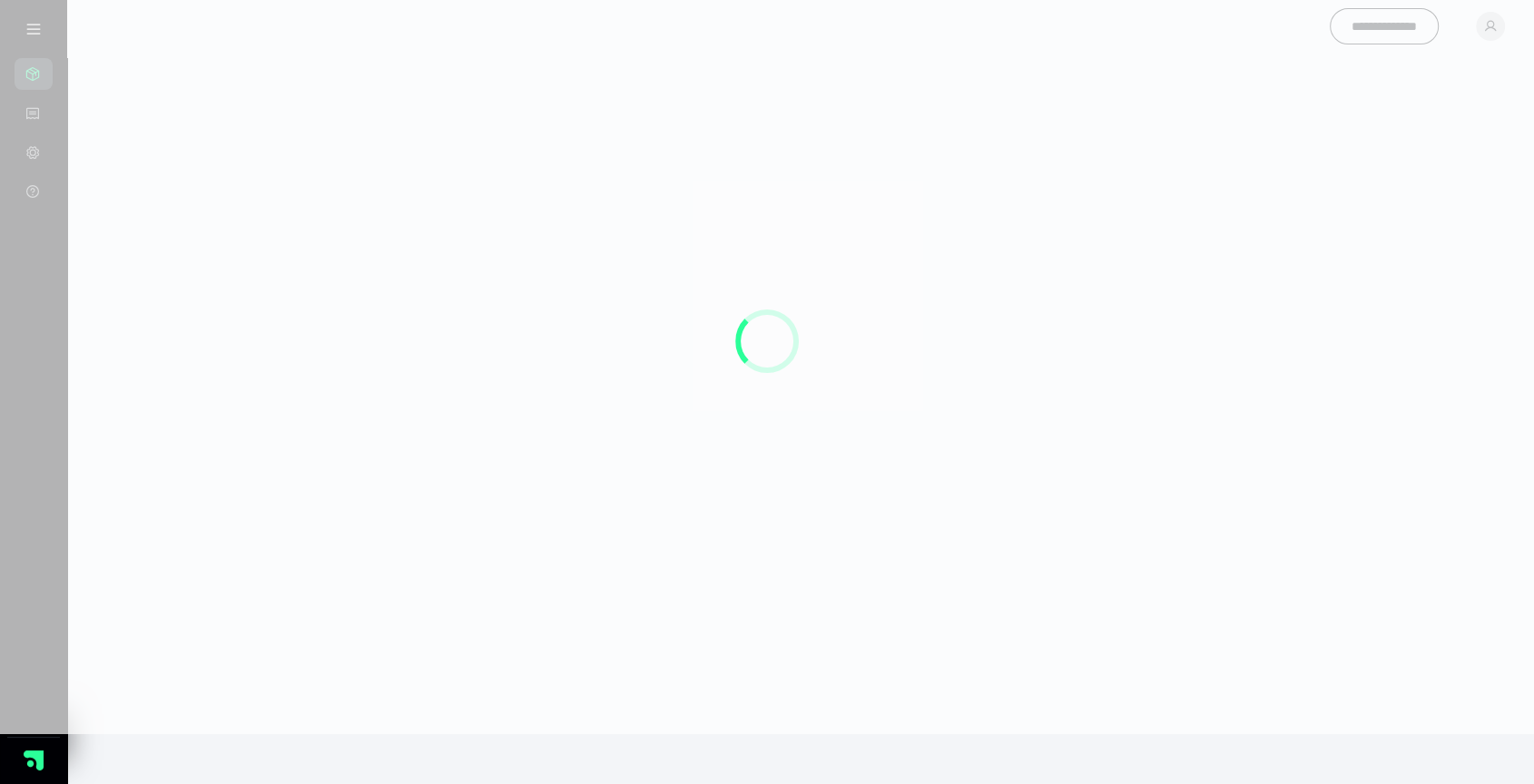 scroll, scrollTop: 0, scrollLeft: 0, axis: both 